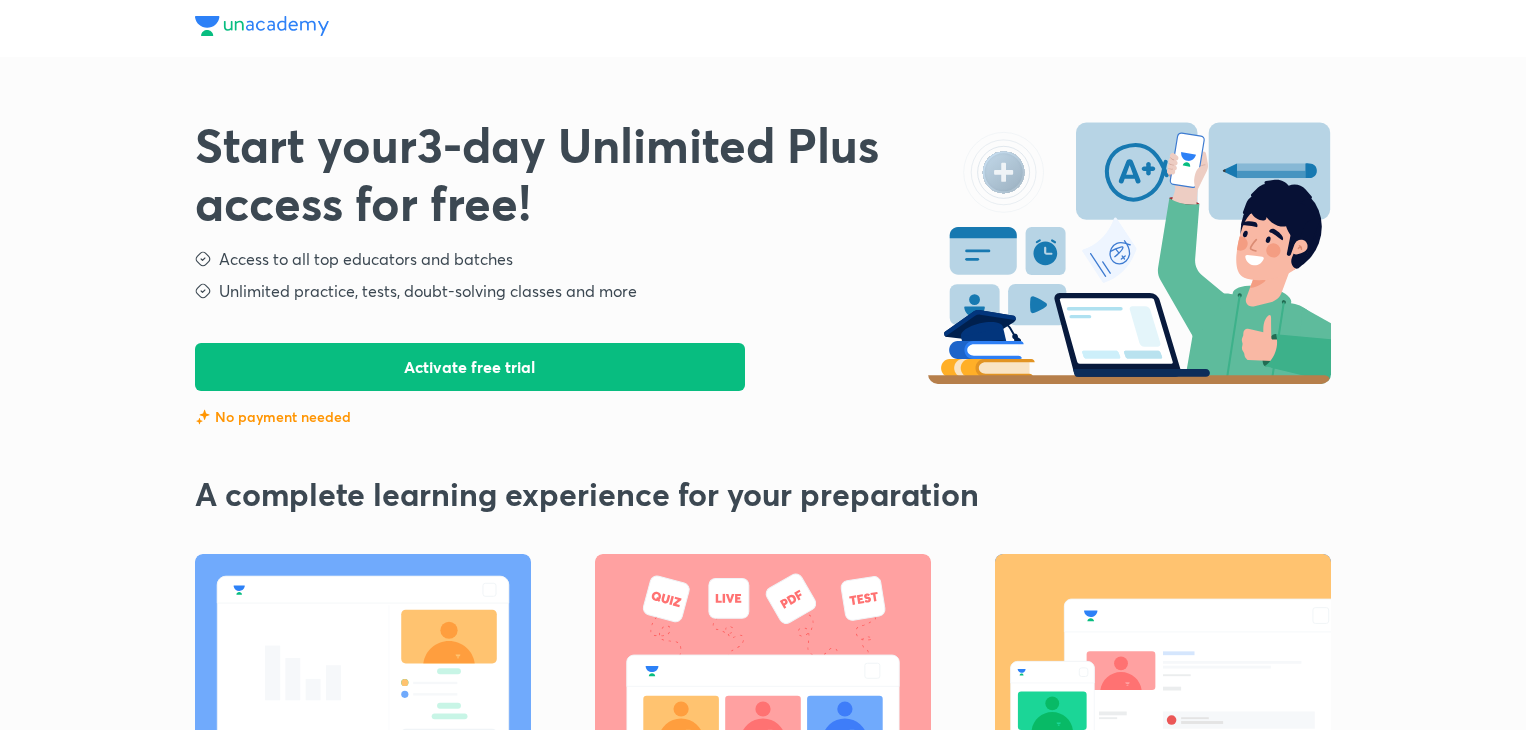 scroll, scrollTop: 0, scrollLeft: 0, axis: both 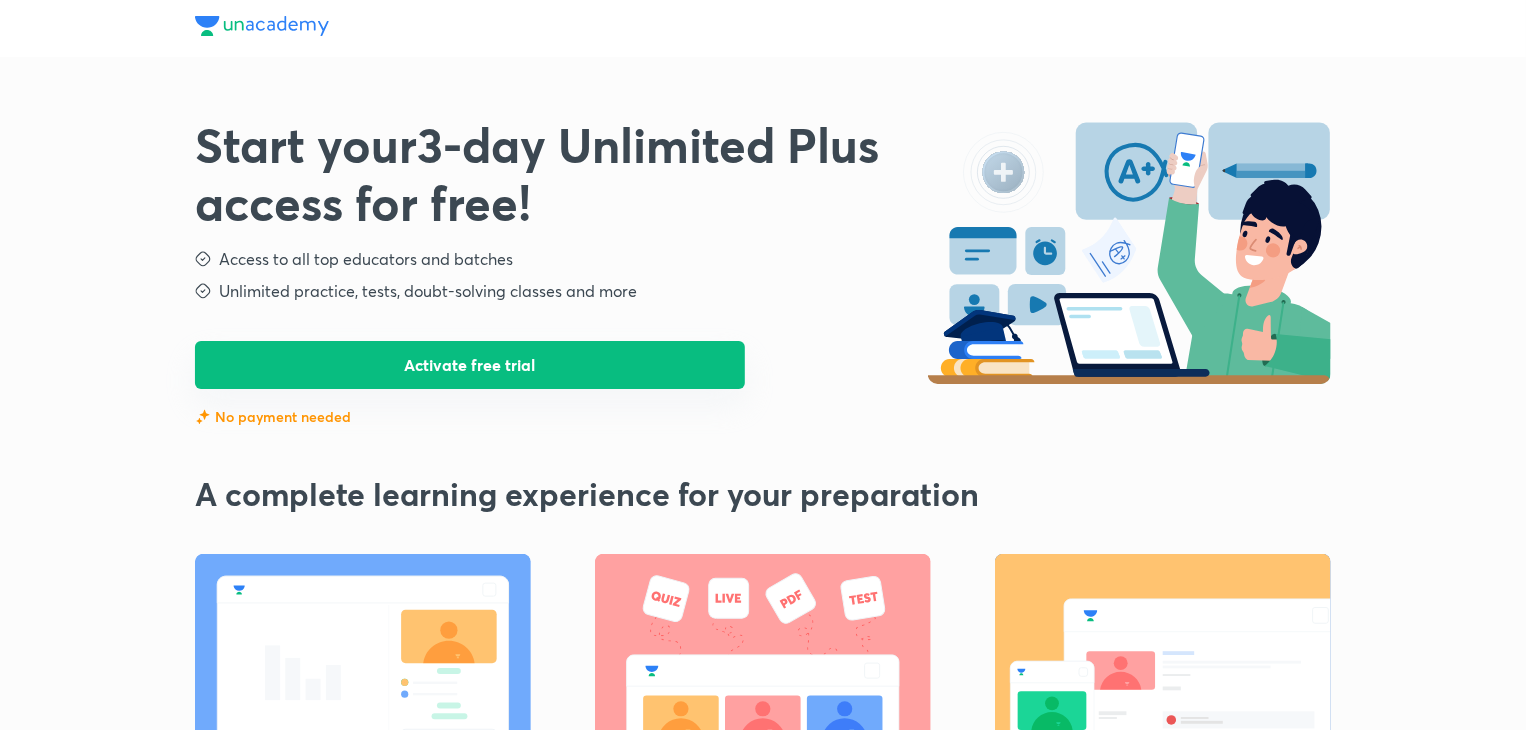 click on "Activate free trial" at bounding box center [470, 365] 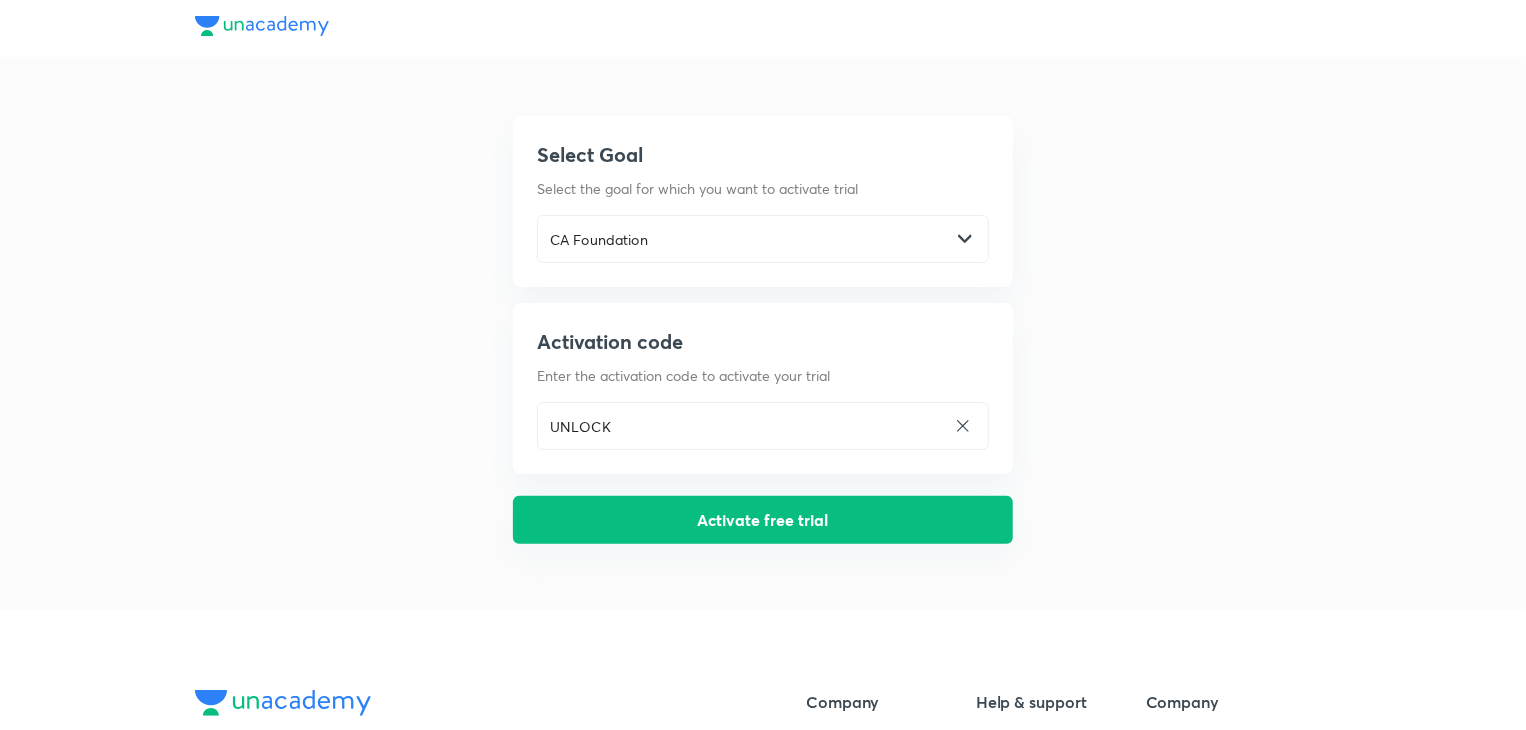 click on "Activate free trial" at bounding box center [763, 520] 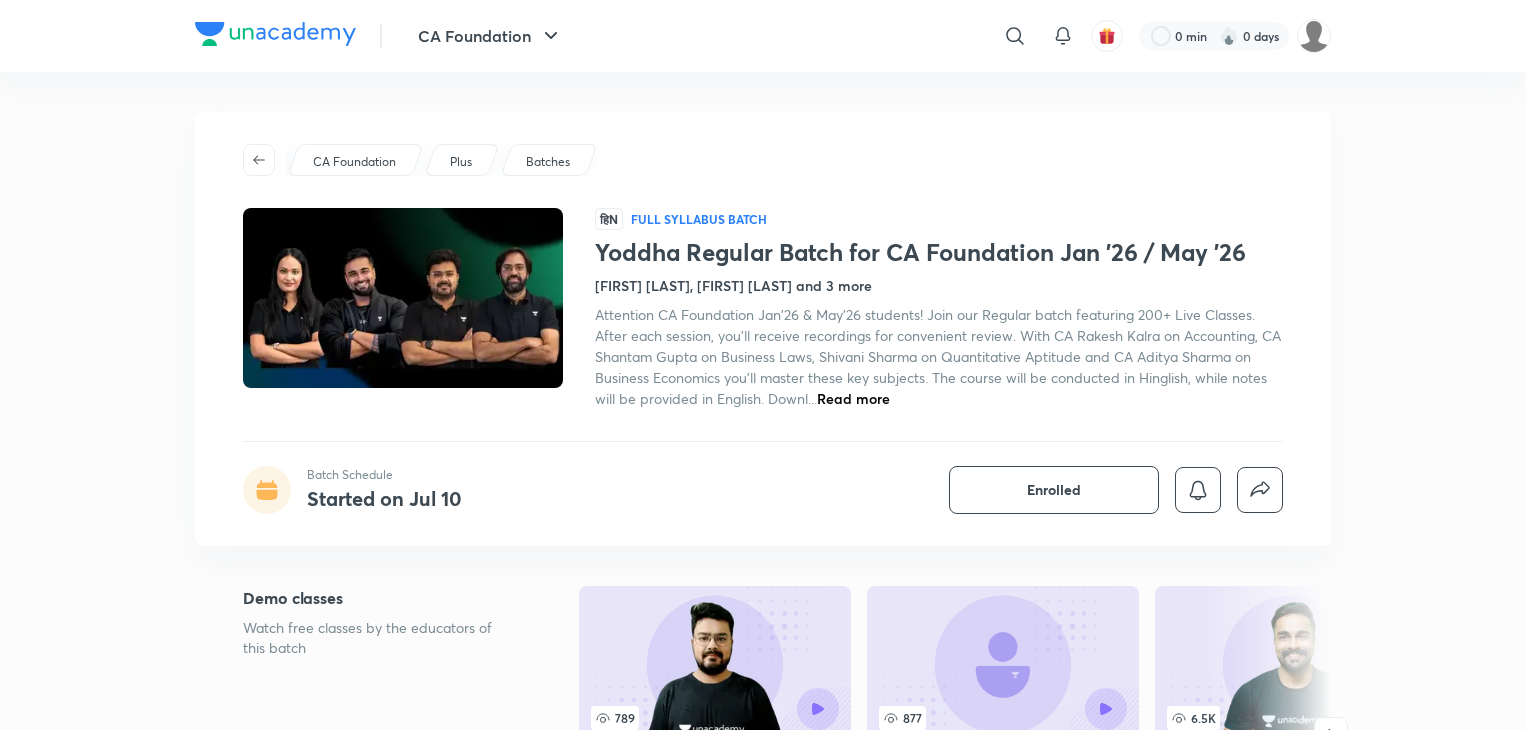 scroll, scrollTop: 0, scrollLeft: 0, axis: both 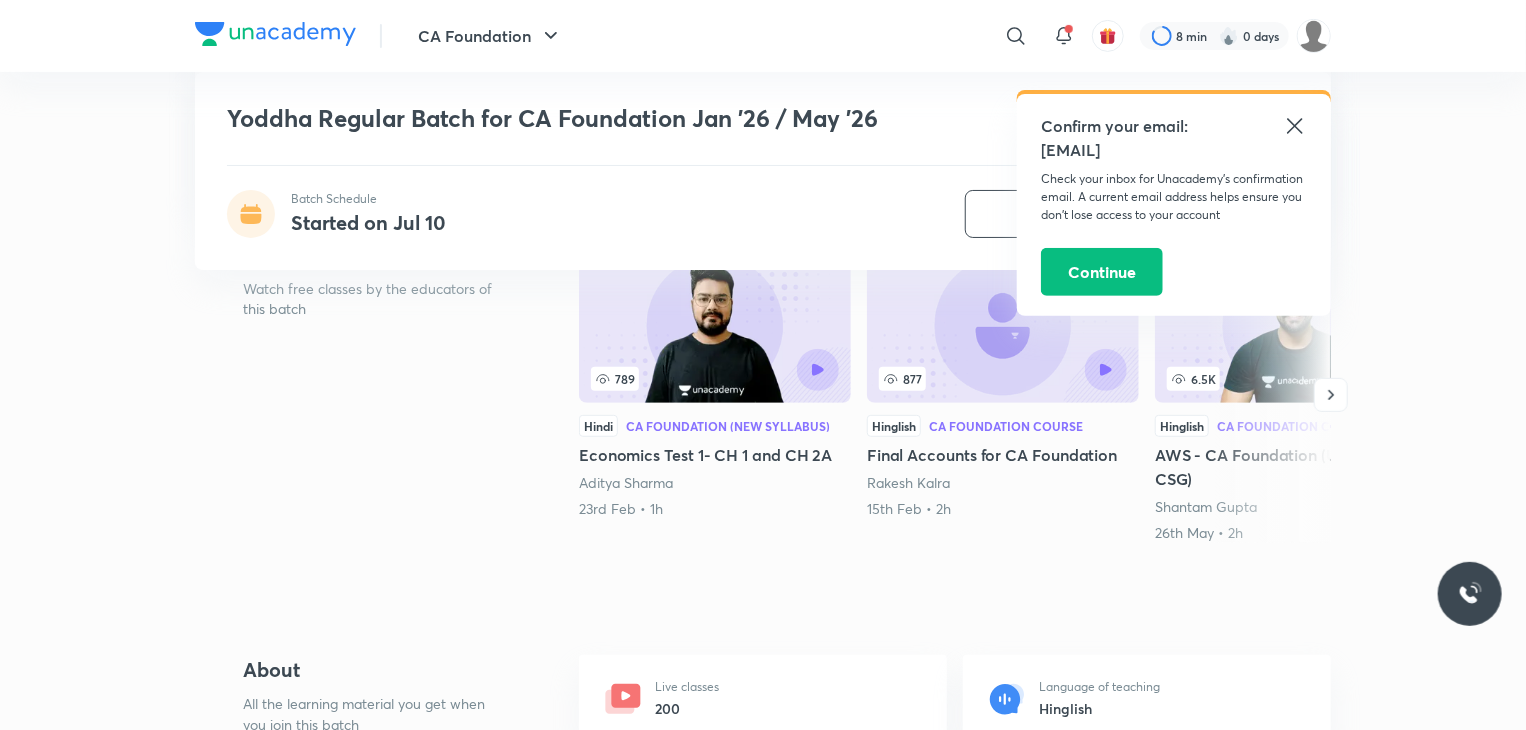 click 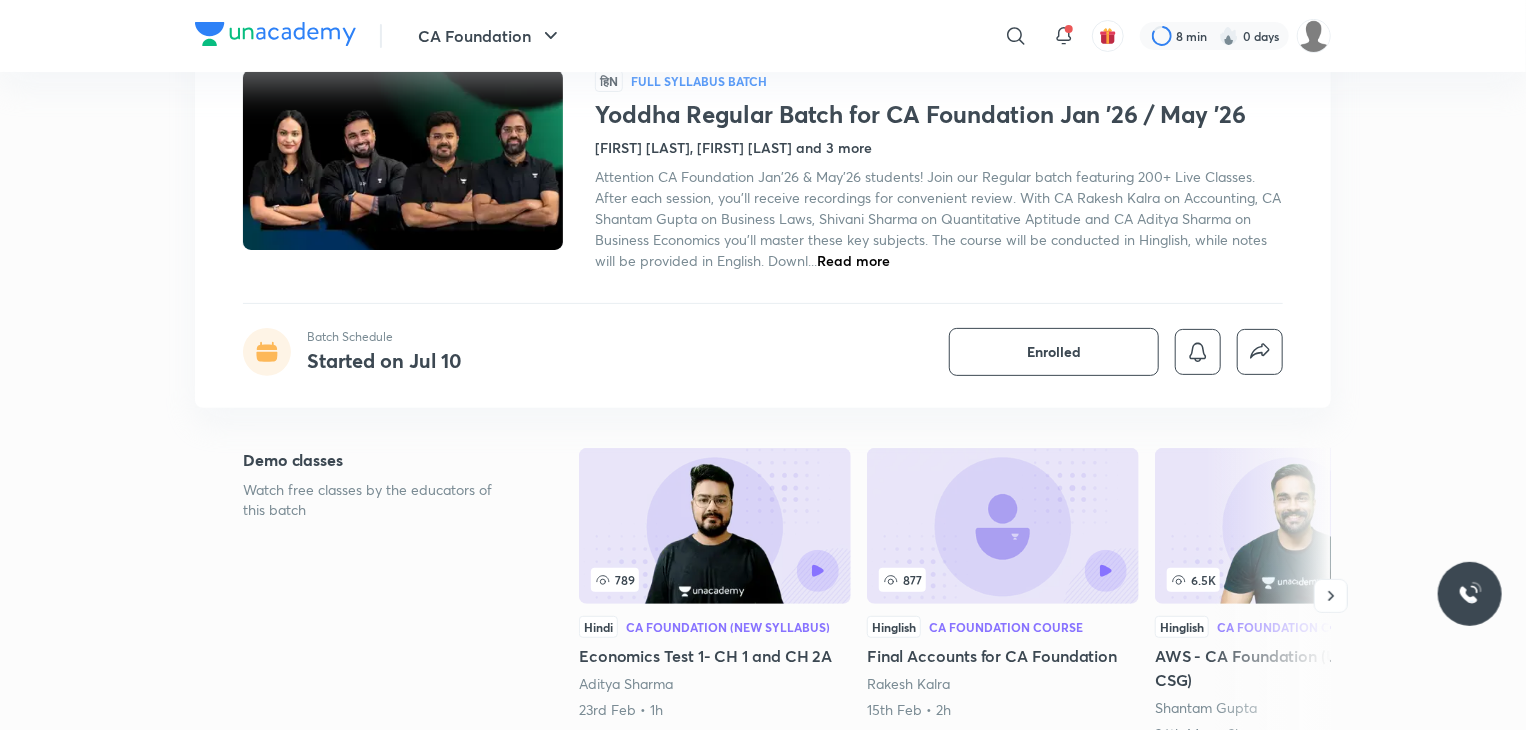 scroll, scrollTop: 132, scrollLeft: 0, axis: vertical 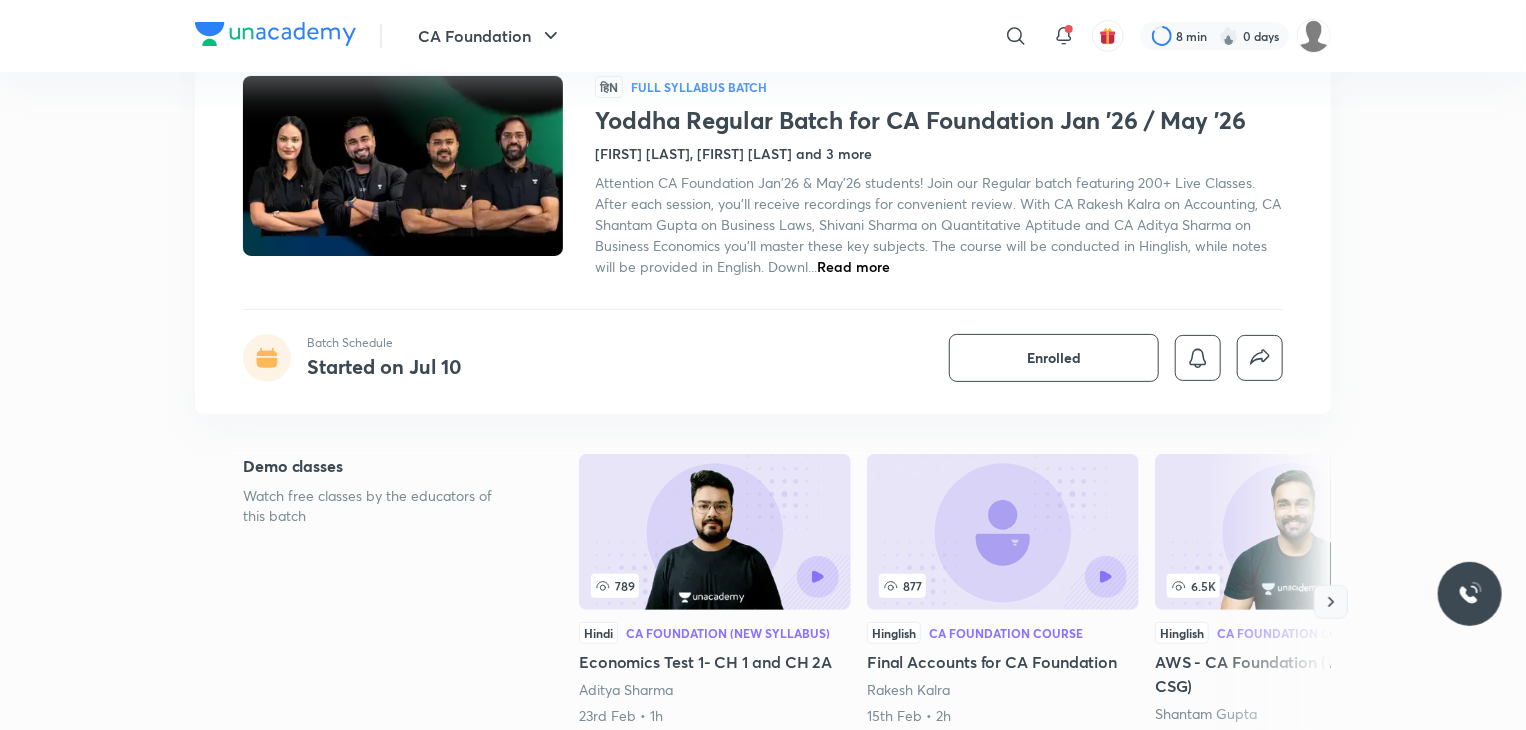 click 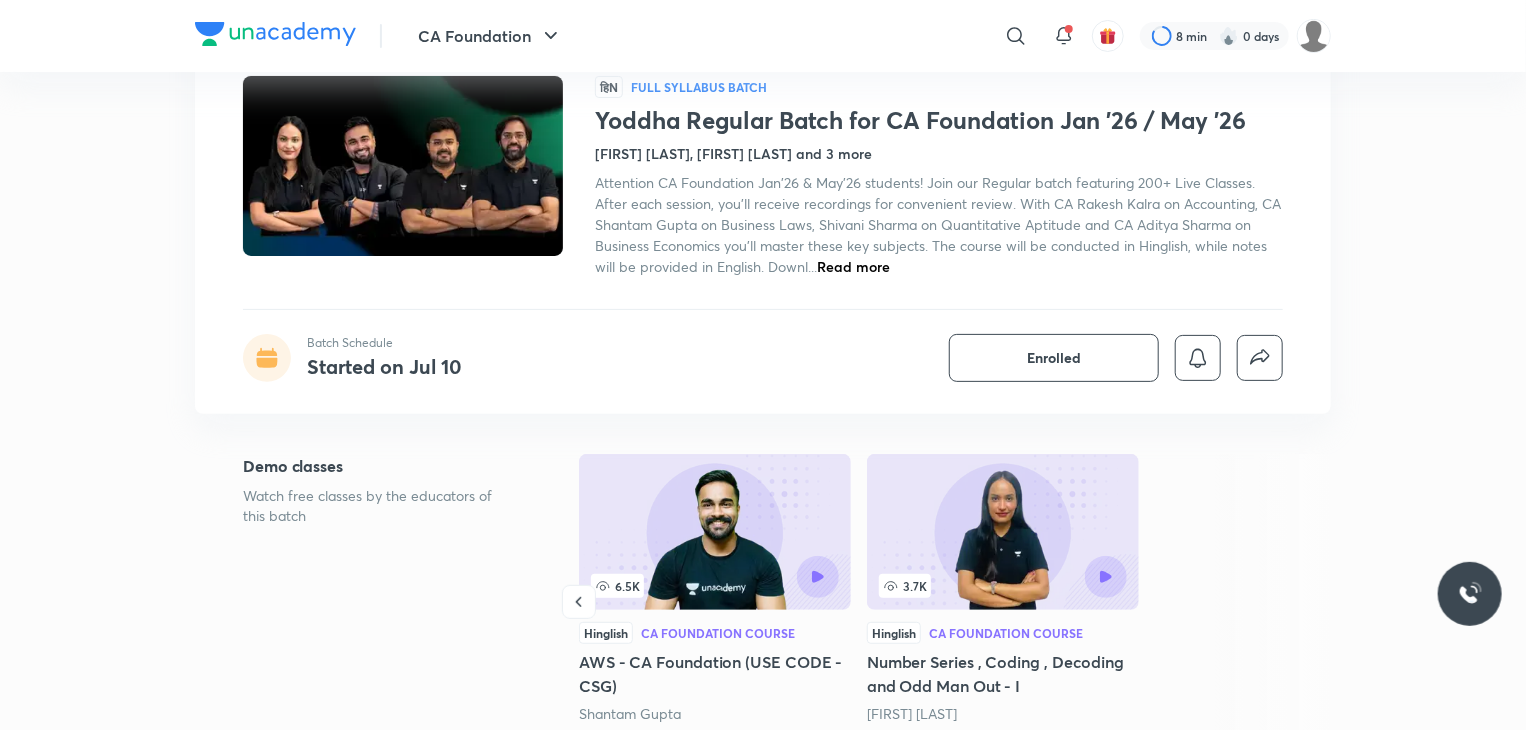 scroll, scrollTop: 278, scrollLeft: 0, axis: vertical 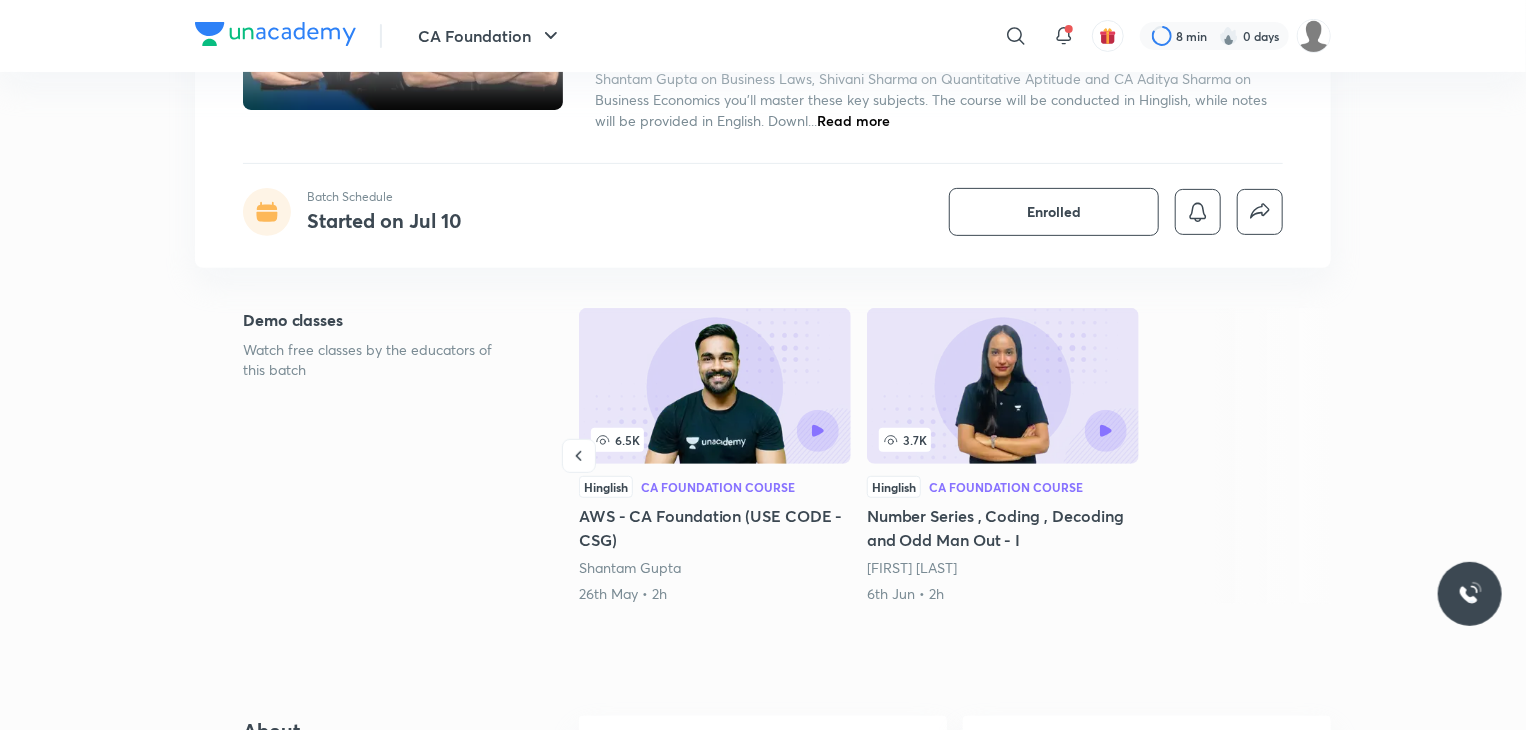 click on "[FIRST] [LAST]" at bounding box center (912, 567) 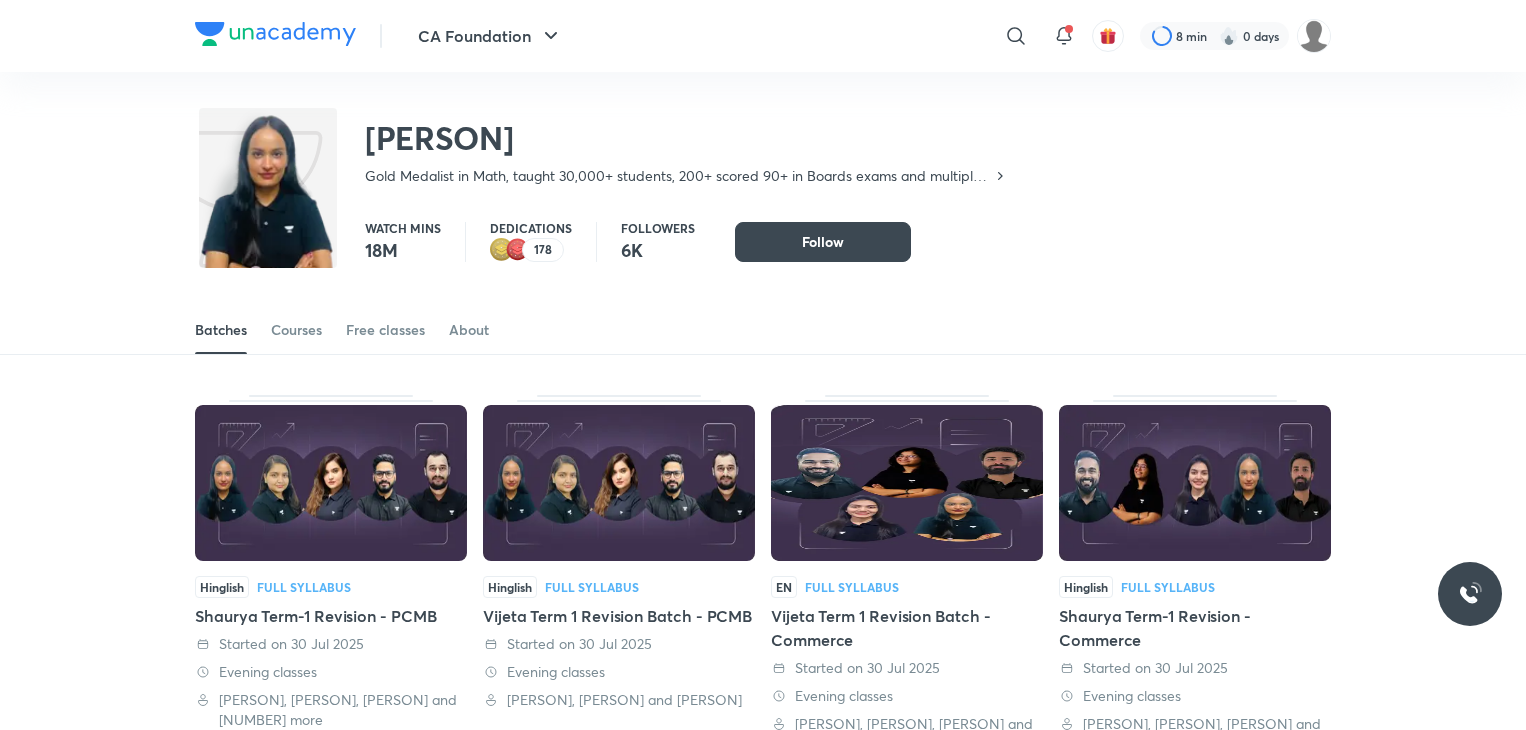 scroll, scrollTop: 0, scrollLeft: 0, axis: both 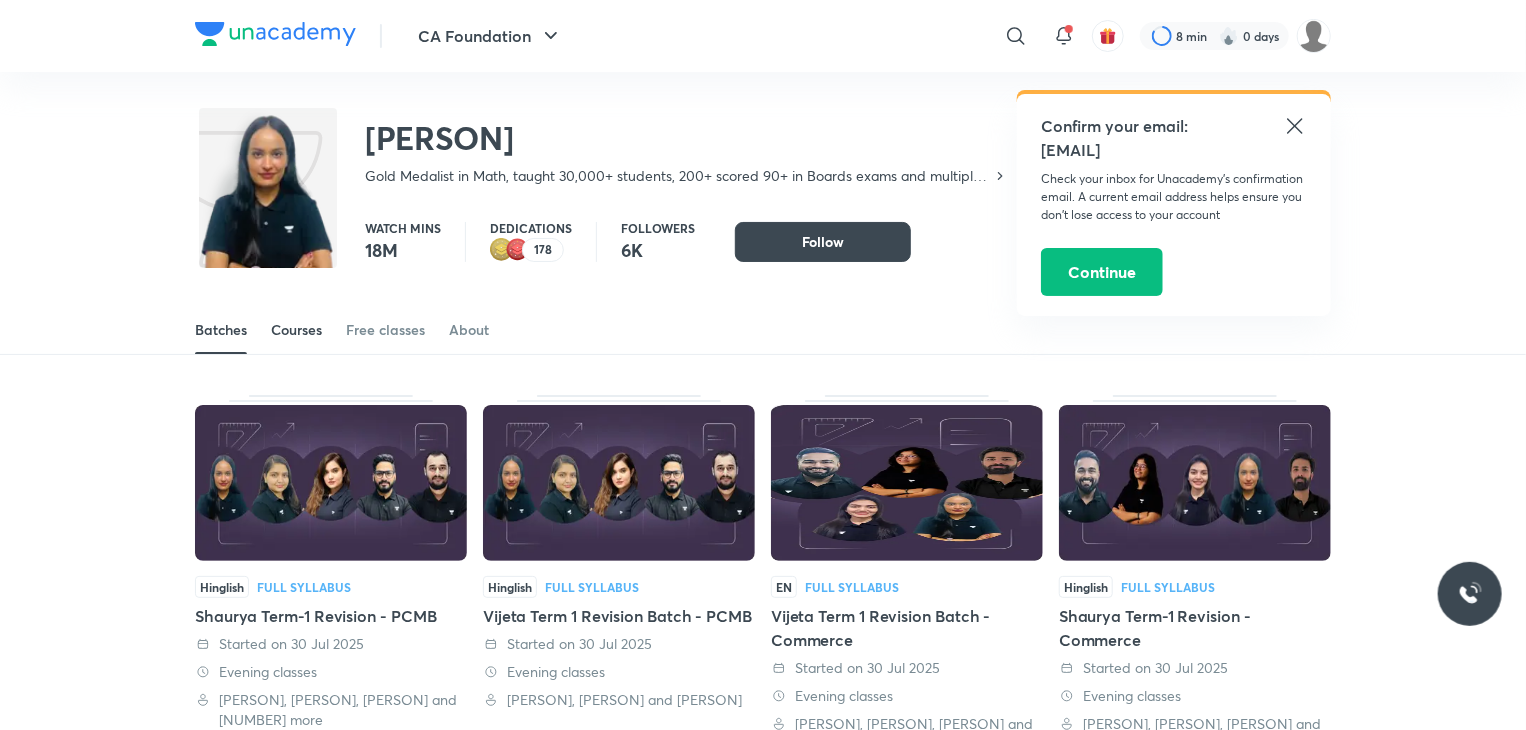 click on "Courses" at bounding box center [296, 330] 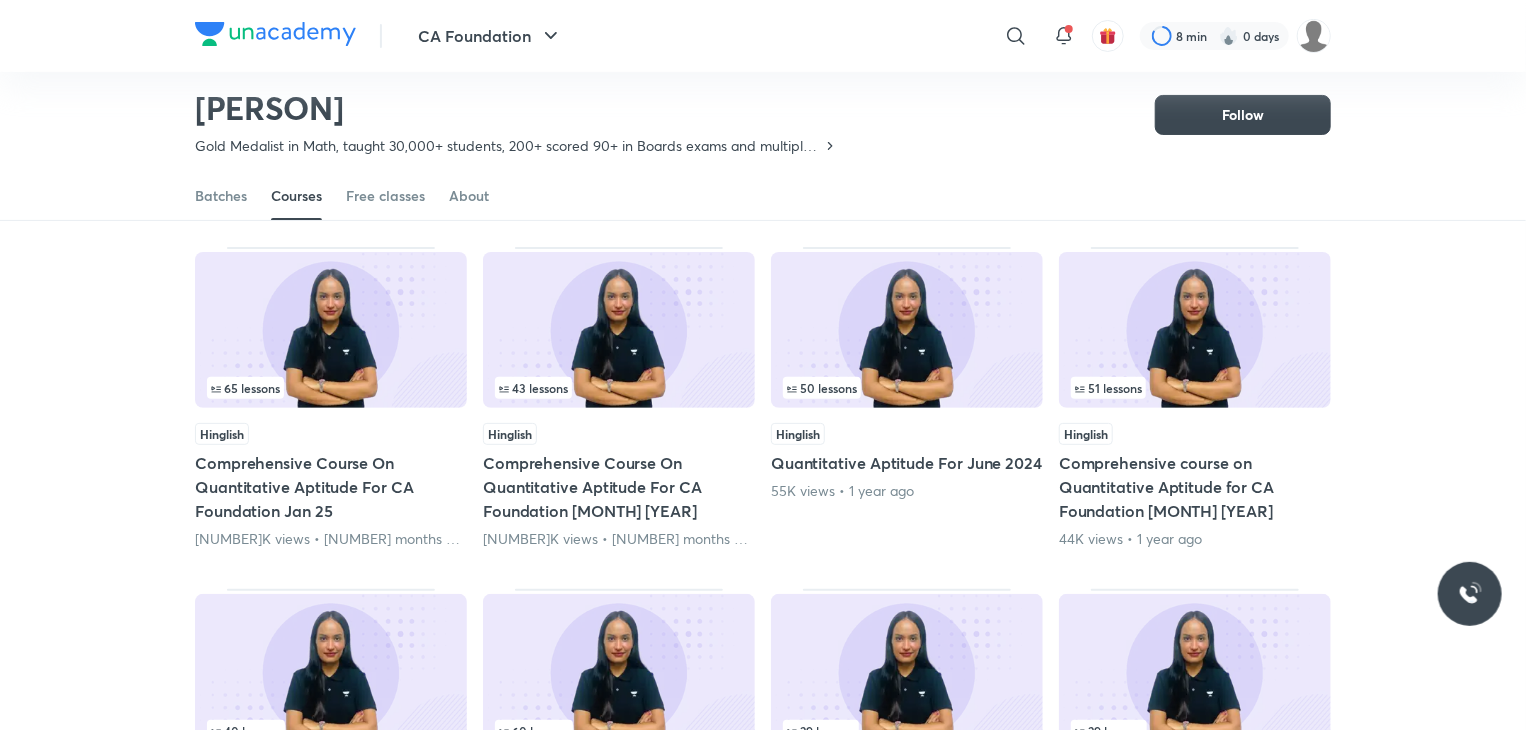 scroll, scrollTop: 154, scrollLeft: 0, axis: vertical 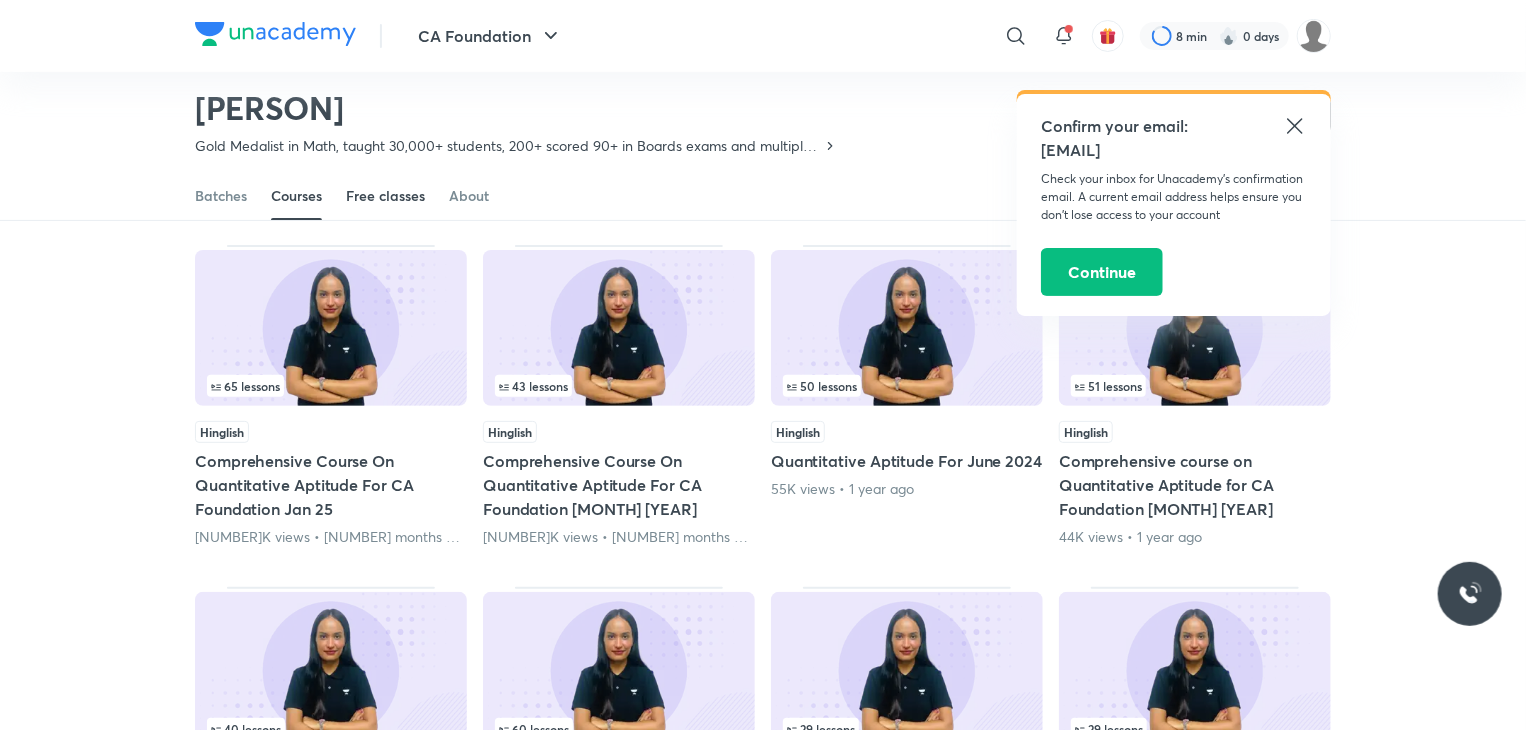 click on "Free classes" at bounding box center (385, 196) 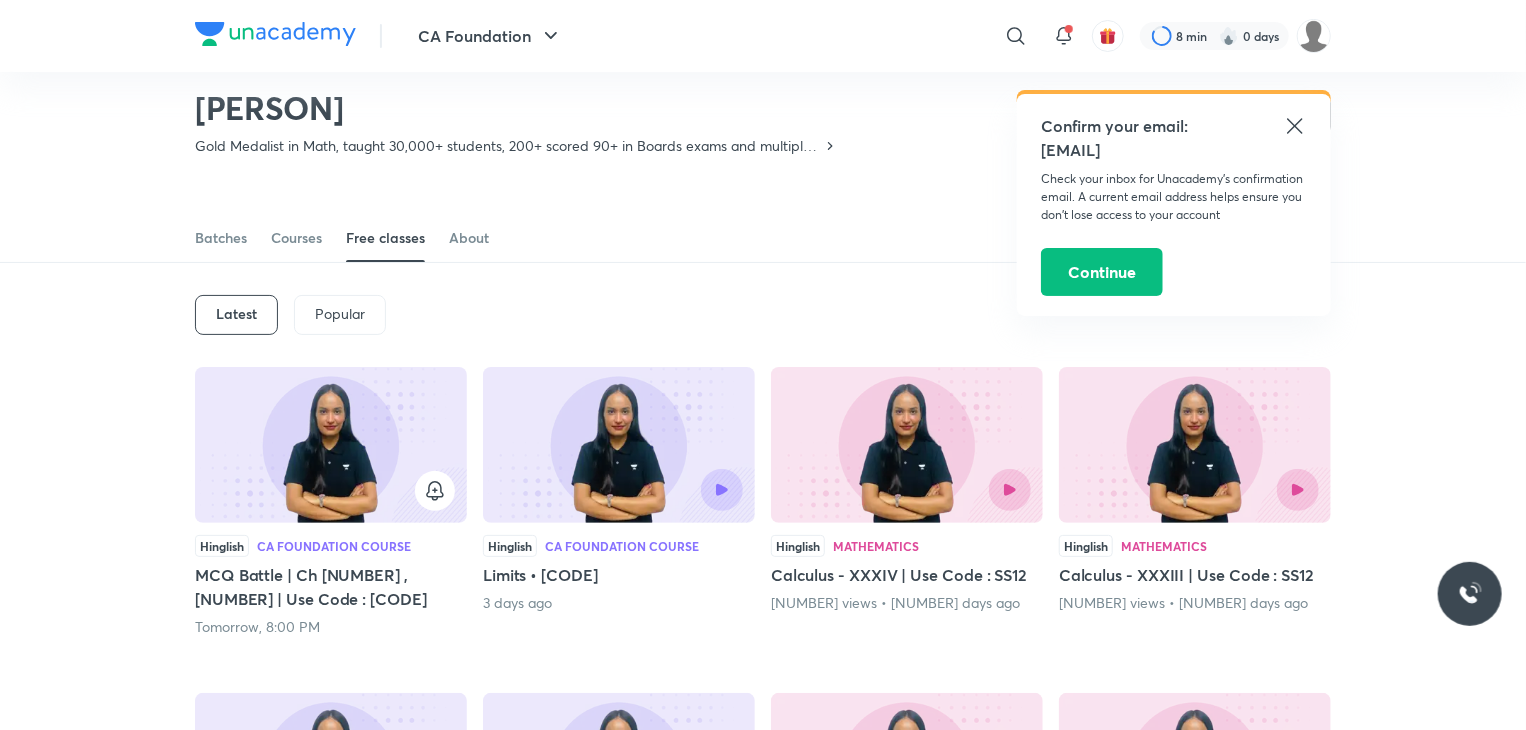 scroll, scrollTop: 0, scrollLeft: 0, axis: both 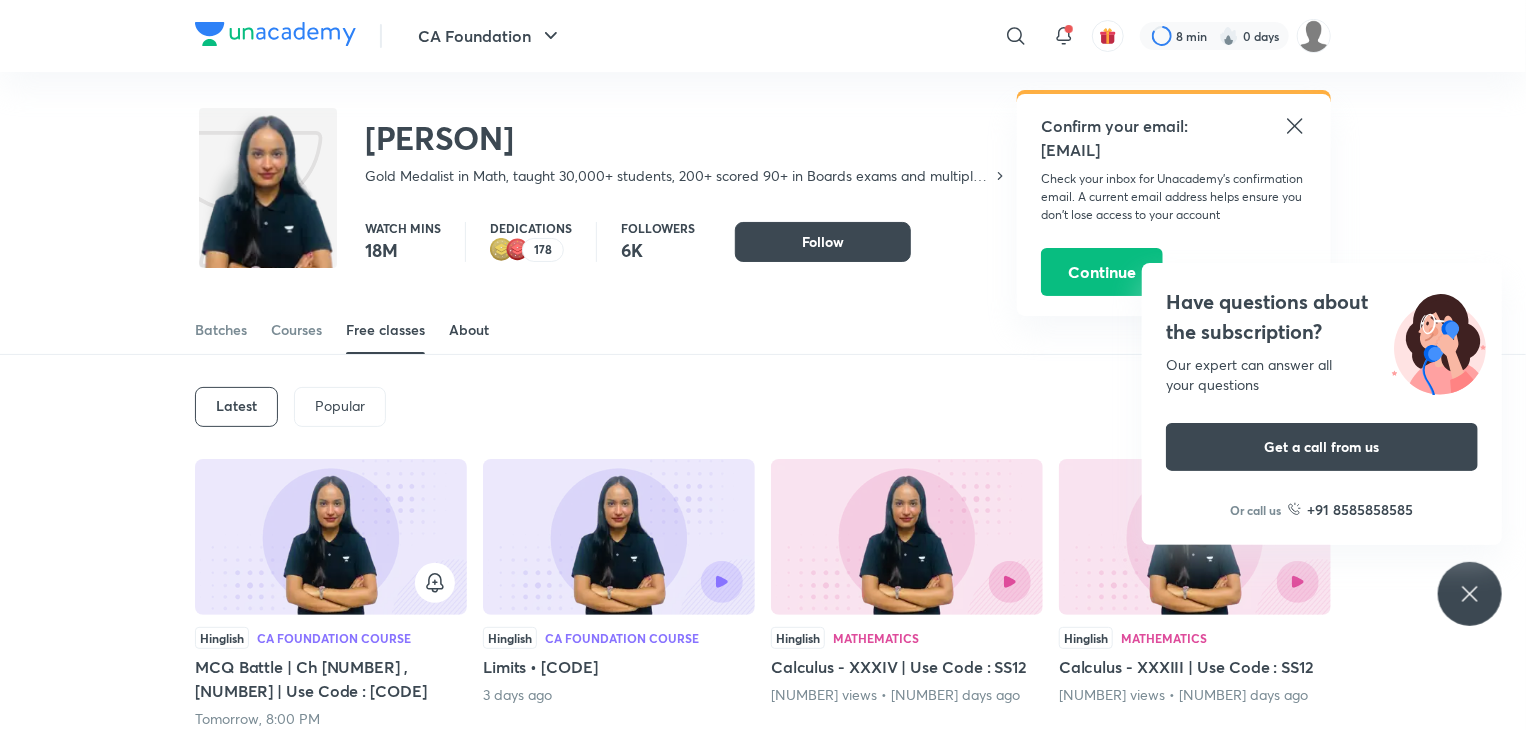 click on "About" at bounding box center [469, 330] 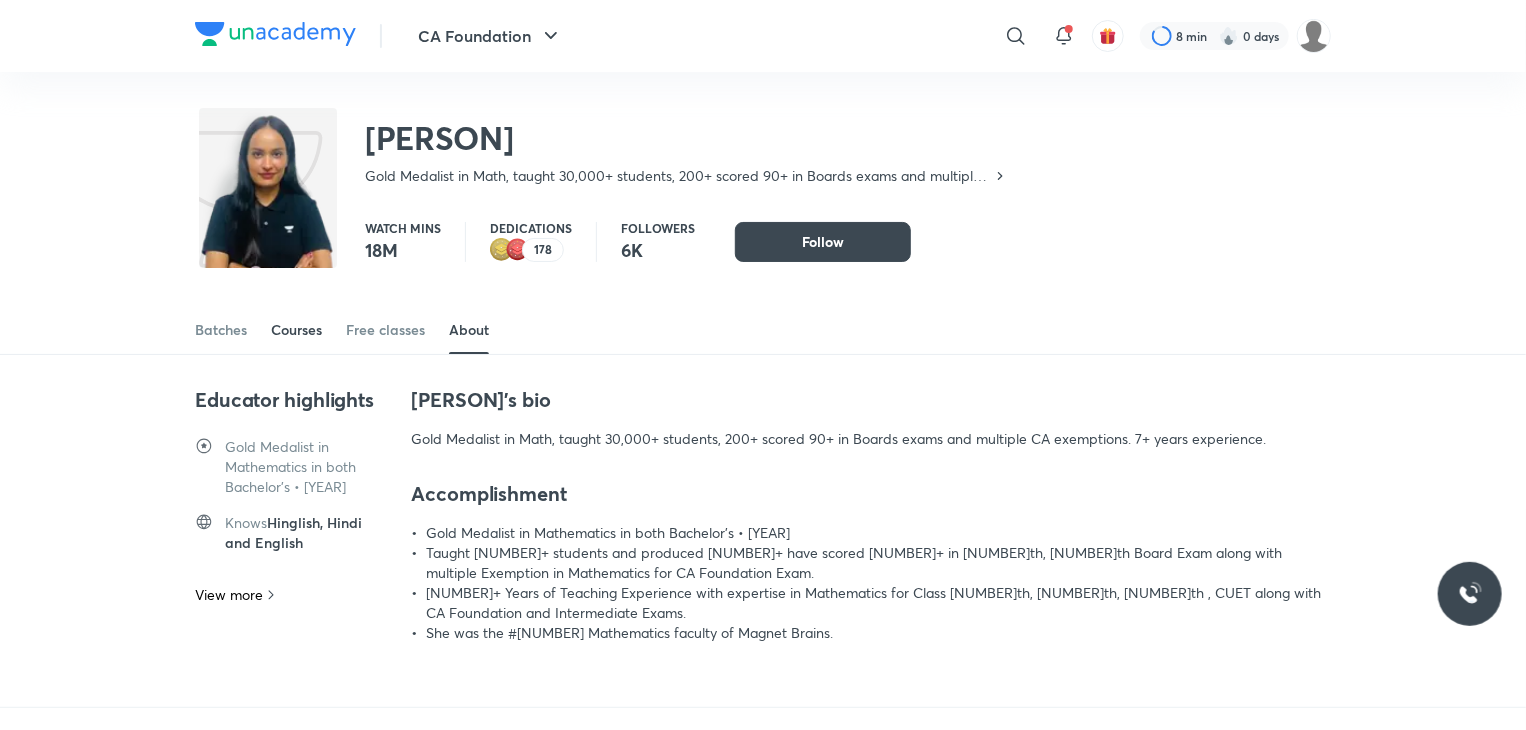 click on "Courses" at bounding box center (296, 330) 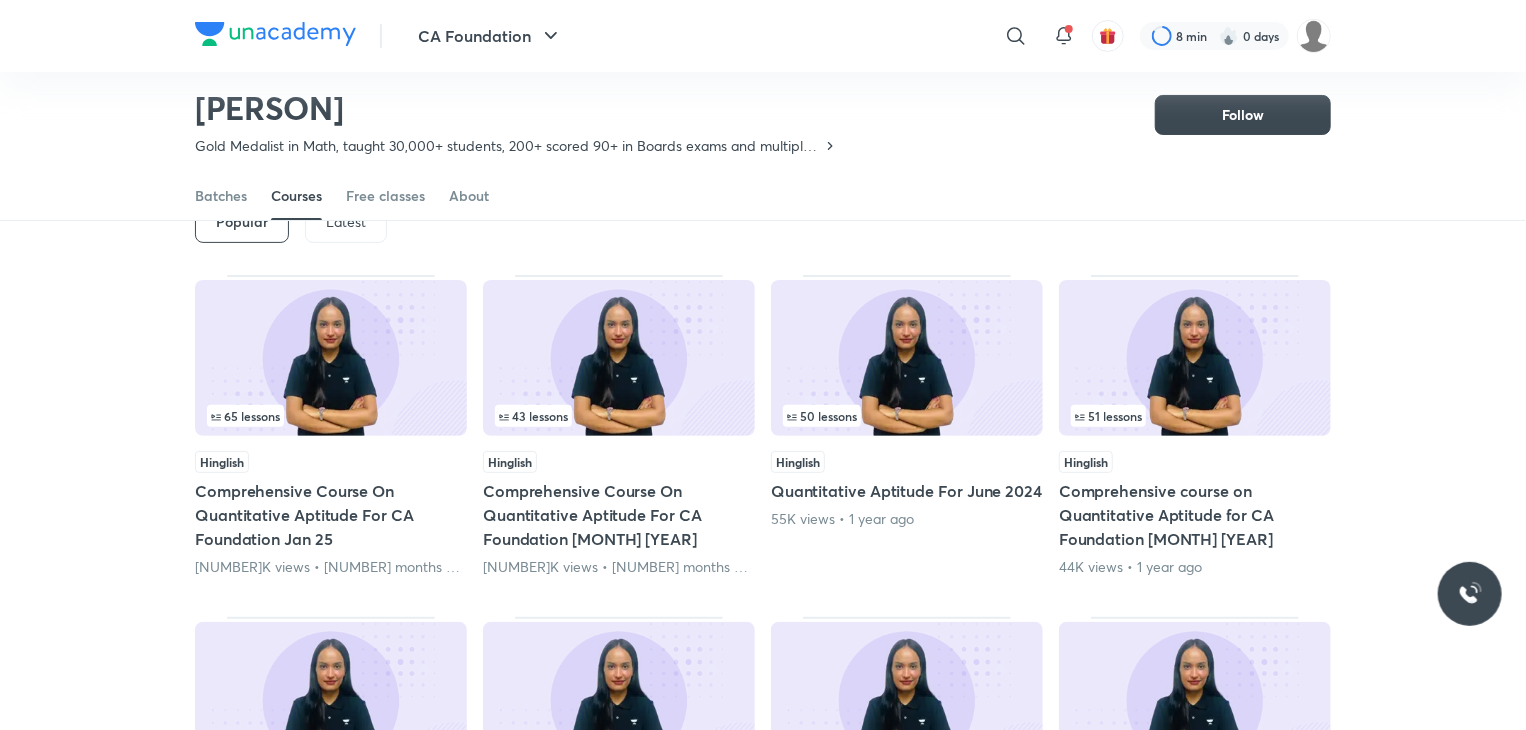 scroll, scrollTop: 125, scrollLeft: 0, axis: vertical 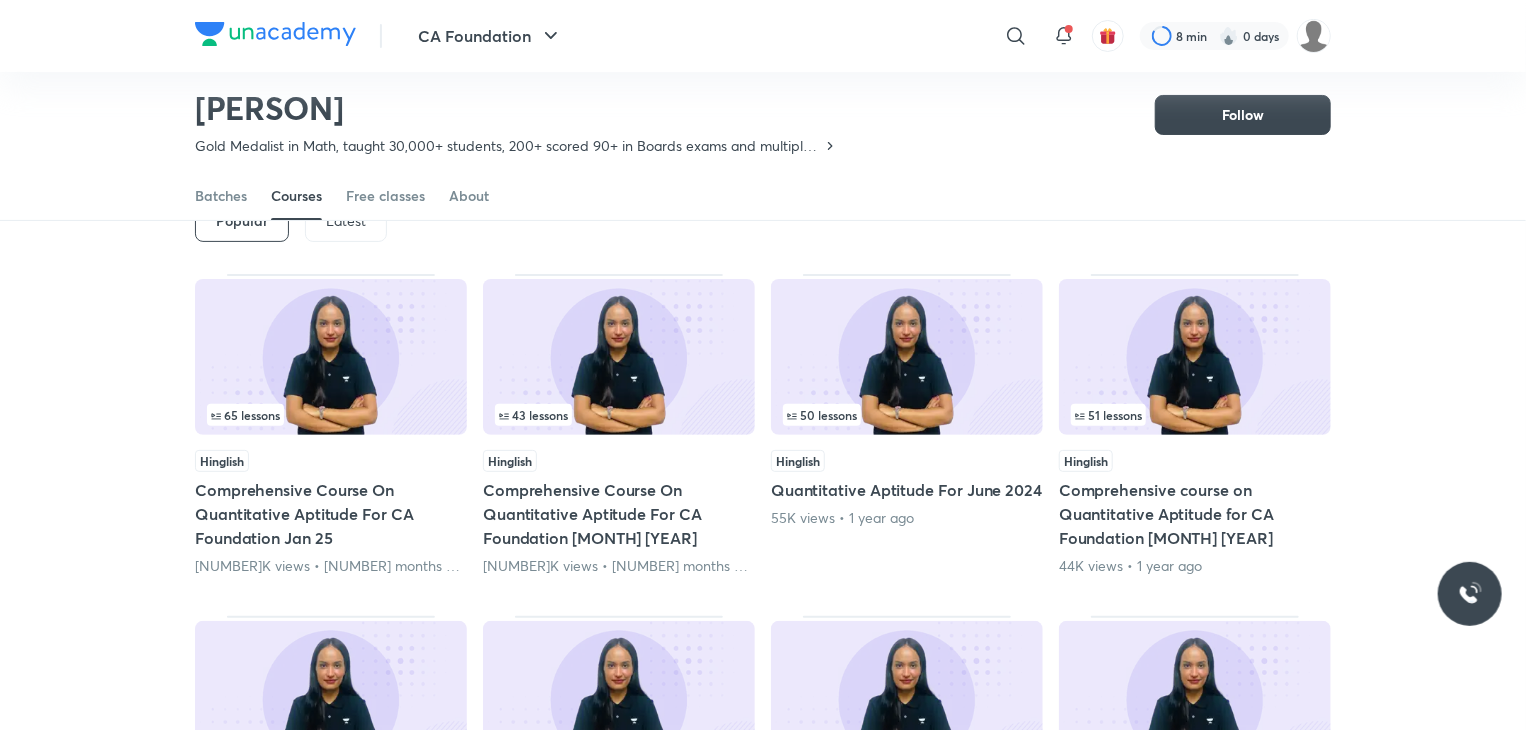 click on "Comprehensive Course On Quantitative Aptitude For CA Foundation Jan 25" at bounding box center (331, 514) 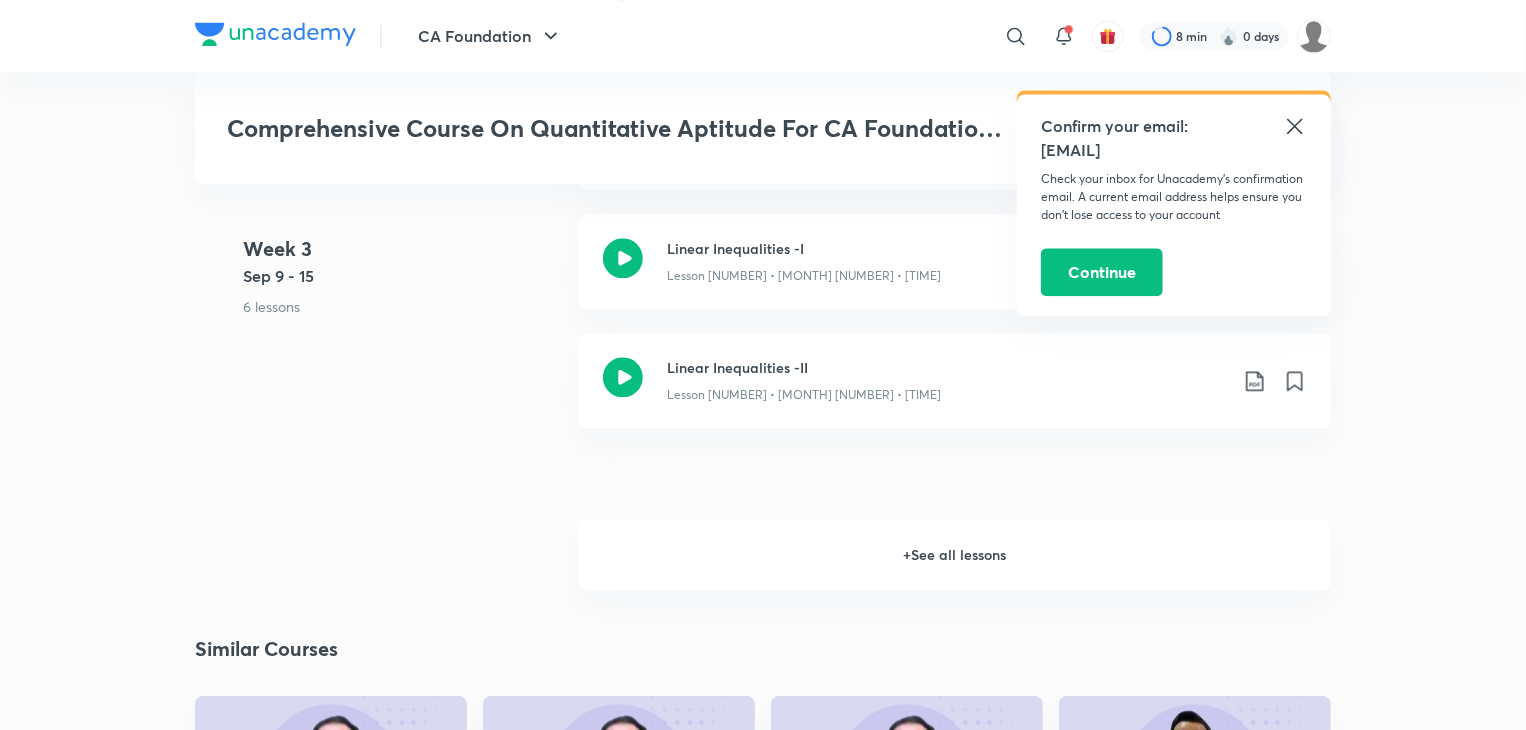 scroll, scrollTop: 2246, scrollLeft: 0, axis: vertical 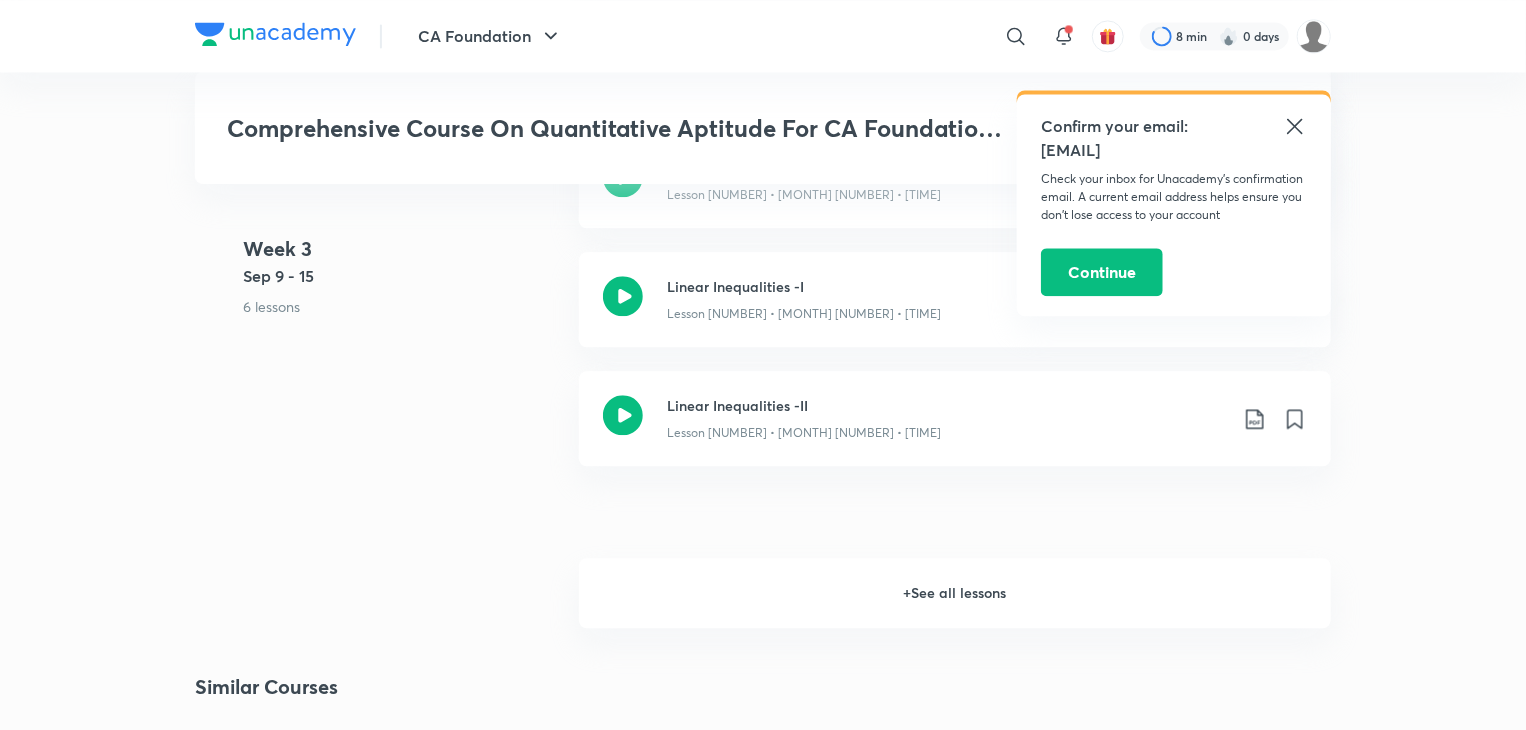 click on "+  See all lessons" at bounding box center (955, 593) 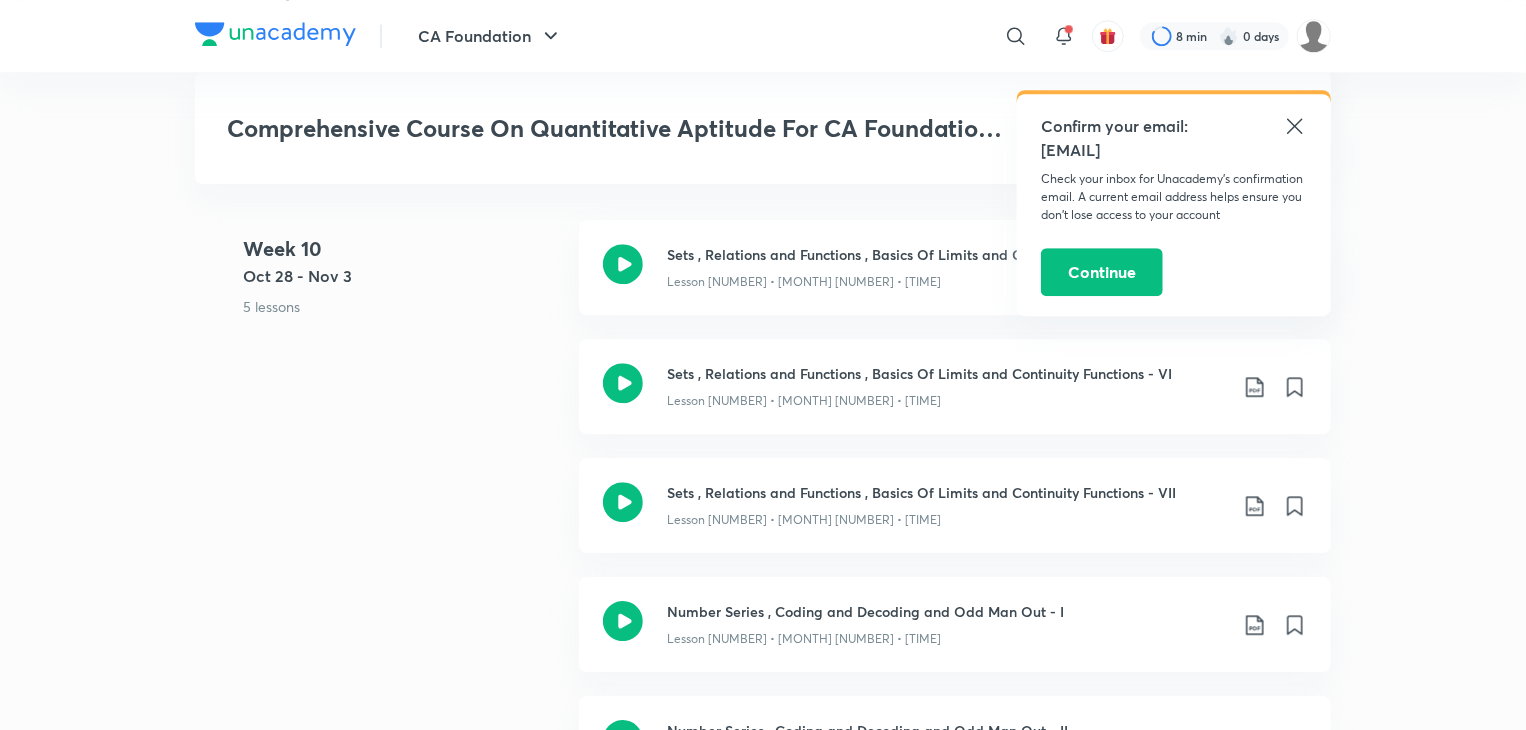 scroll, scrollTop: 6608, scrollLeft: 0, axis: vertical 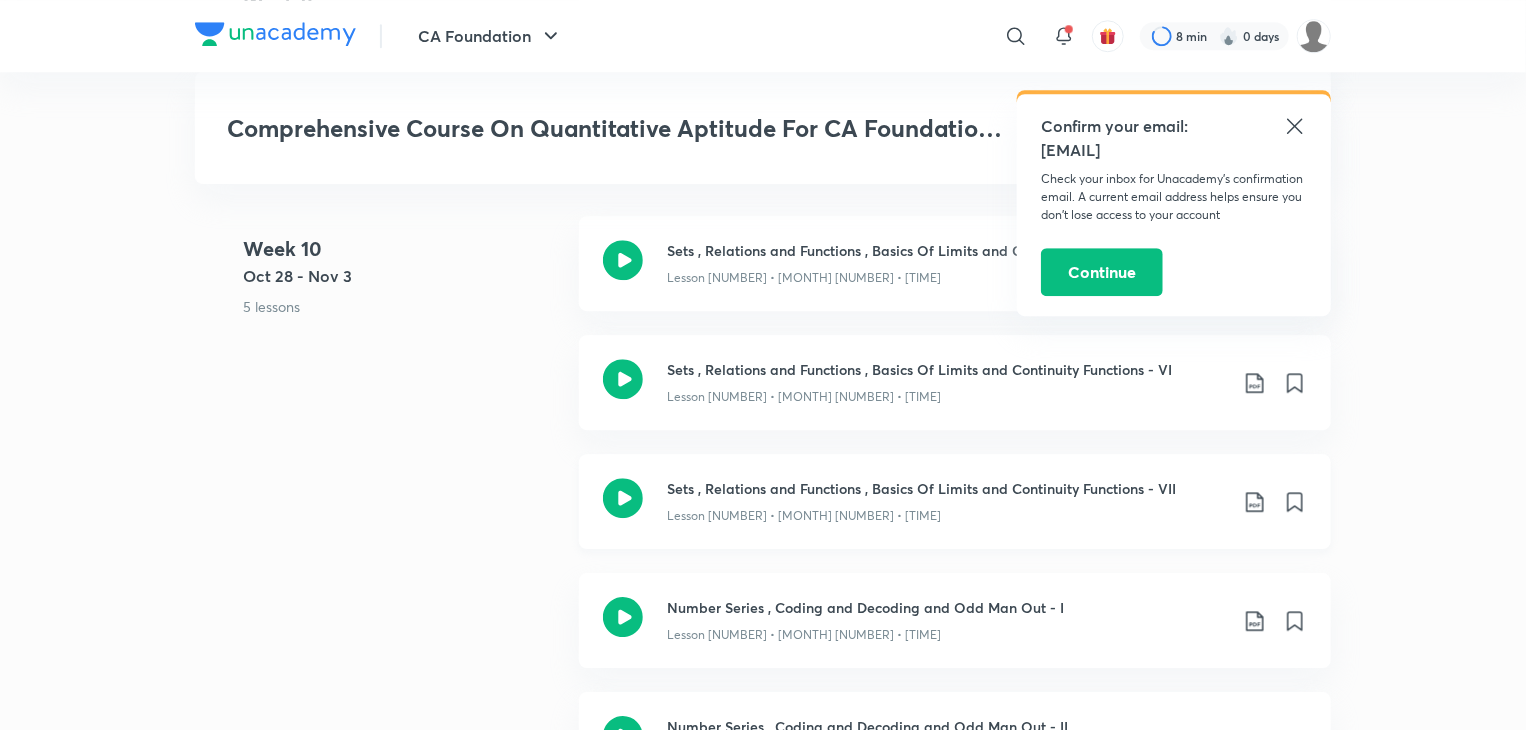click on "Sets , Relations and Functions , Basics Of Limits and Continuity Functions - VII" at bounding box center [947, 488] 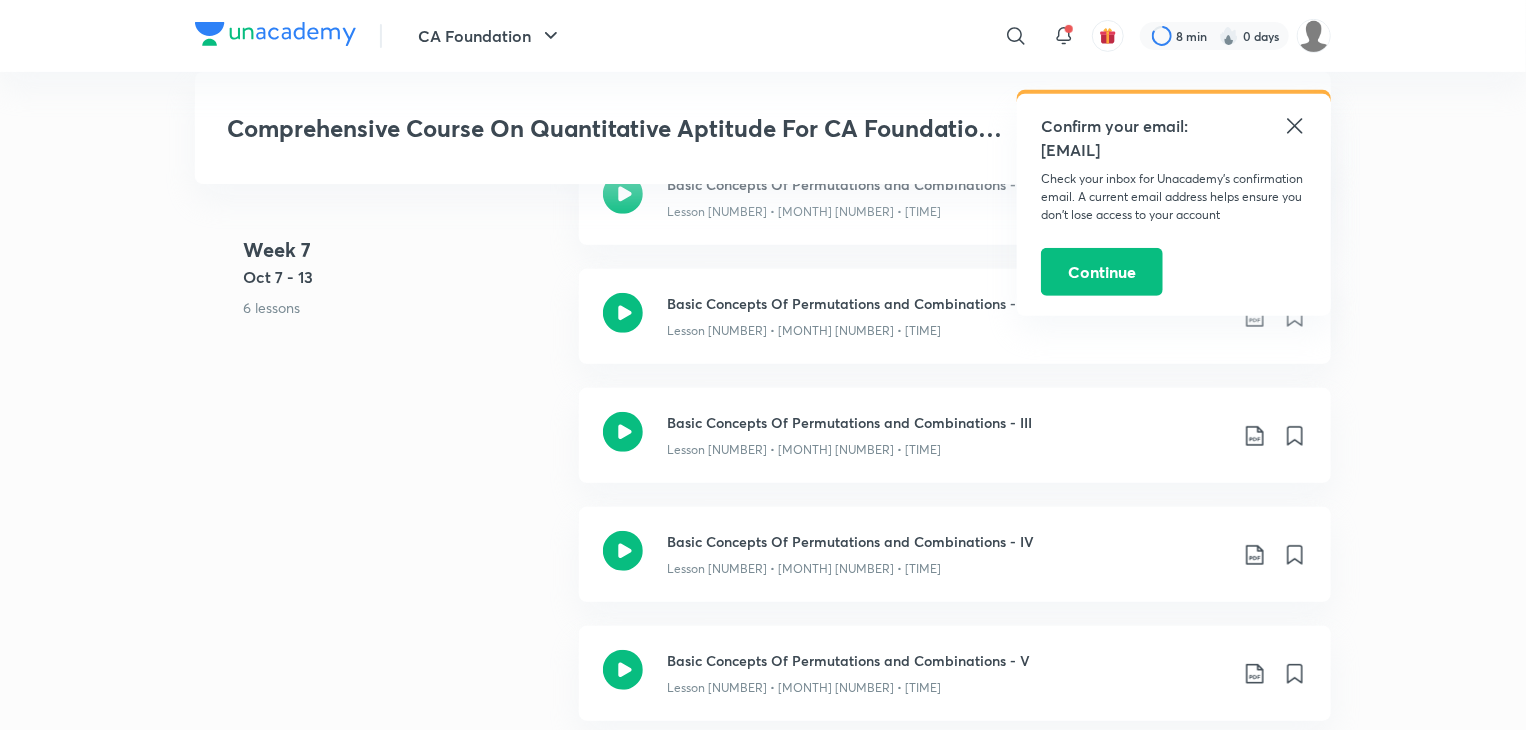 scroll, scrollTop: 4211, scrollLeft: 0, axis: vertical 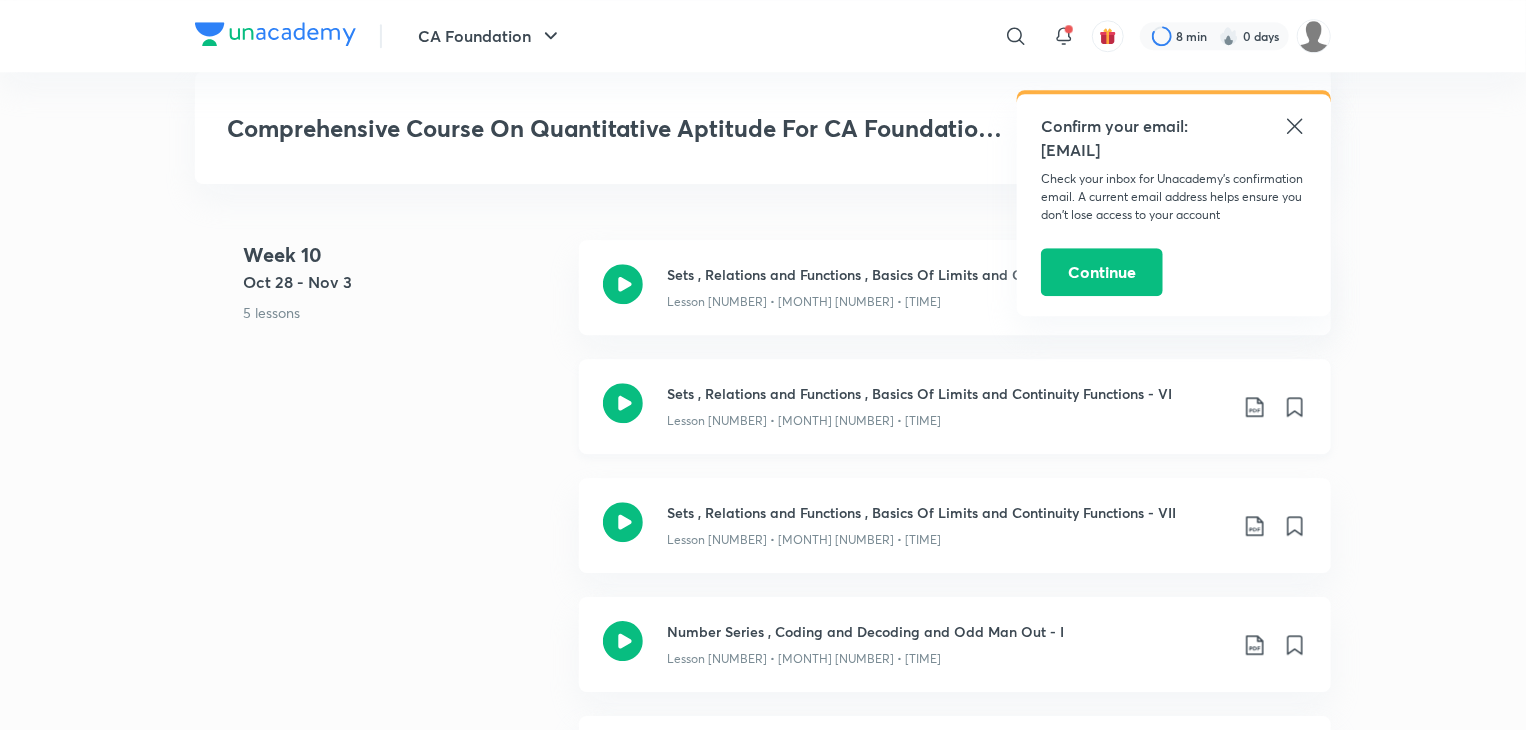 click on "Sets , Relations and Functions , Basics Of Limits and Continuity Functions - VI" at bounding box center (947, 393) 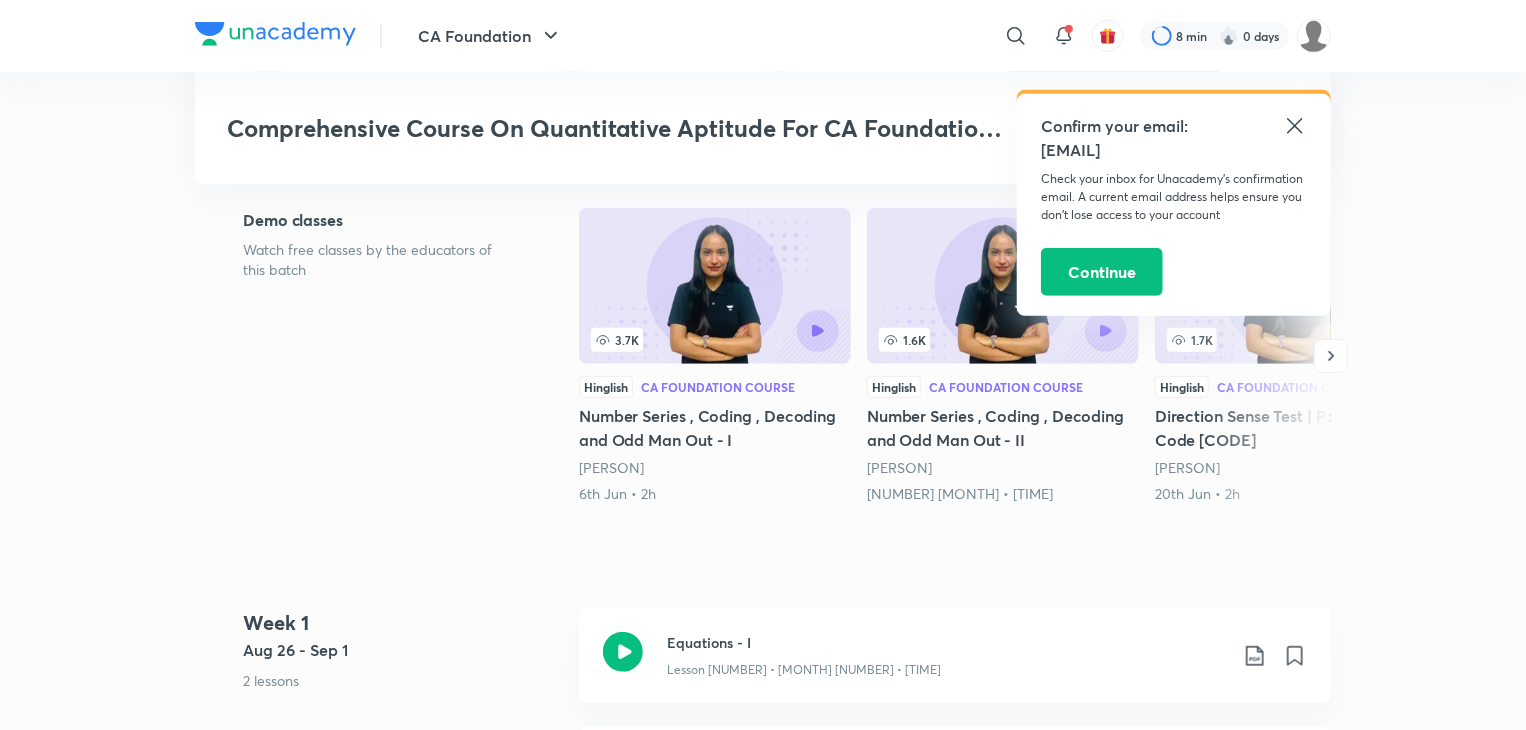 scroll, scrollTop: 0, scrollLeft: 0, axis: both 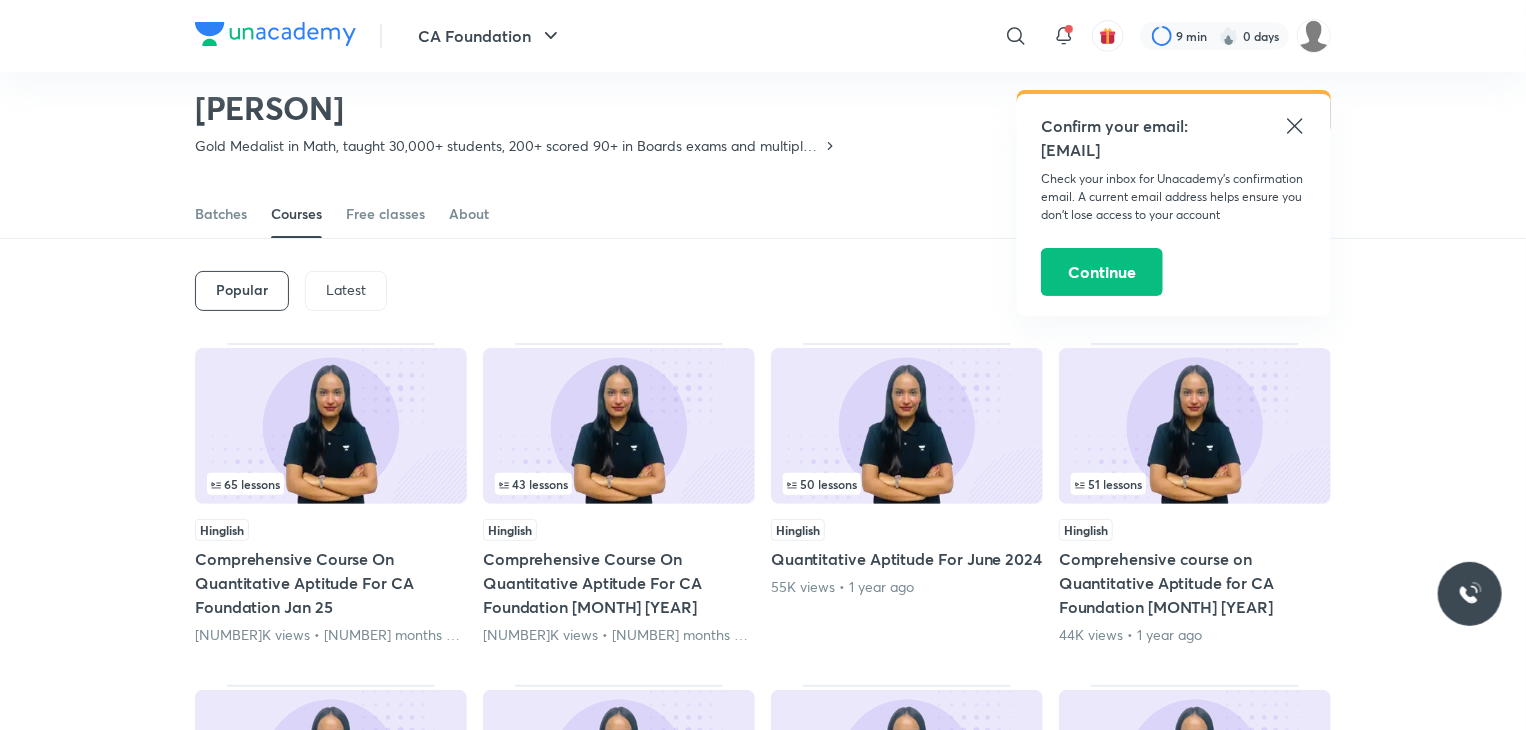 click at bounding box center [619, 426] 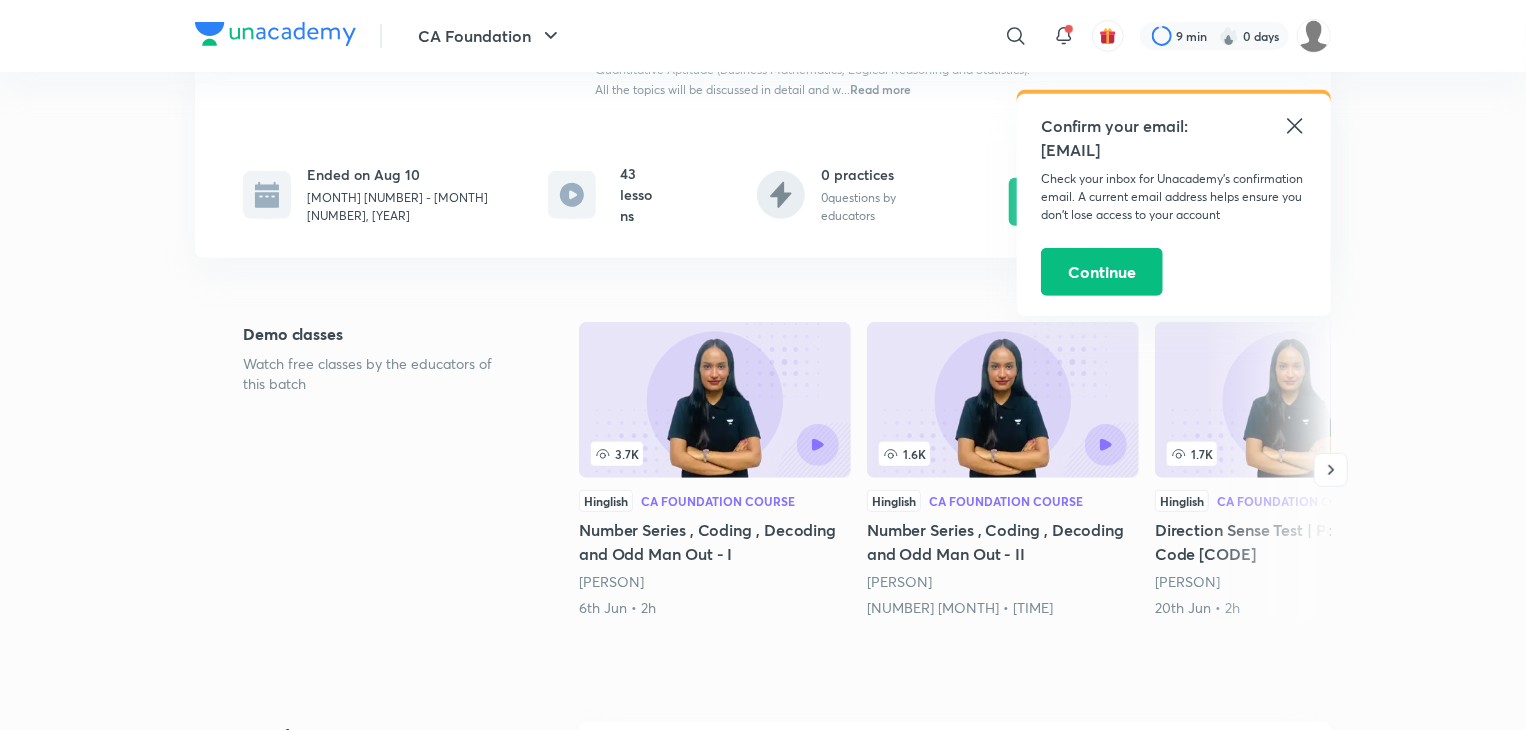scroll, scrollTop: 0, scrollLeft: 0, axis: both 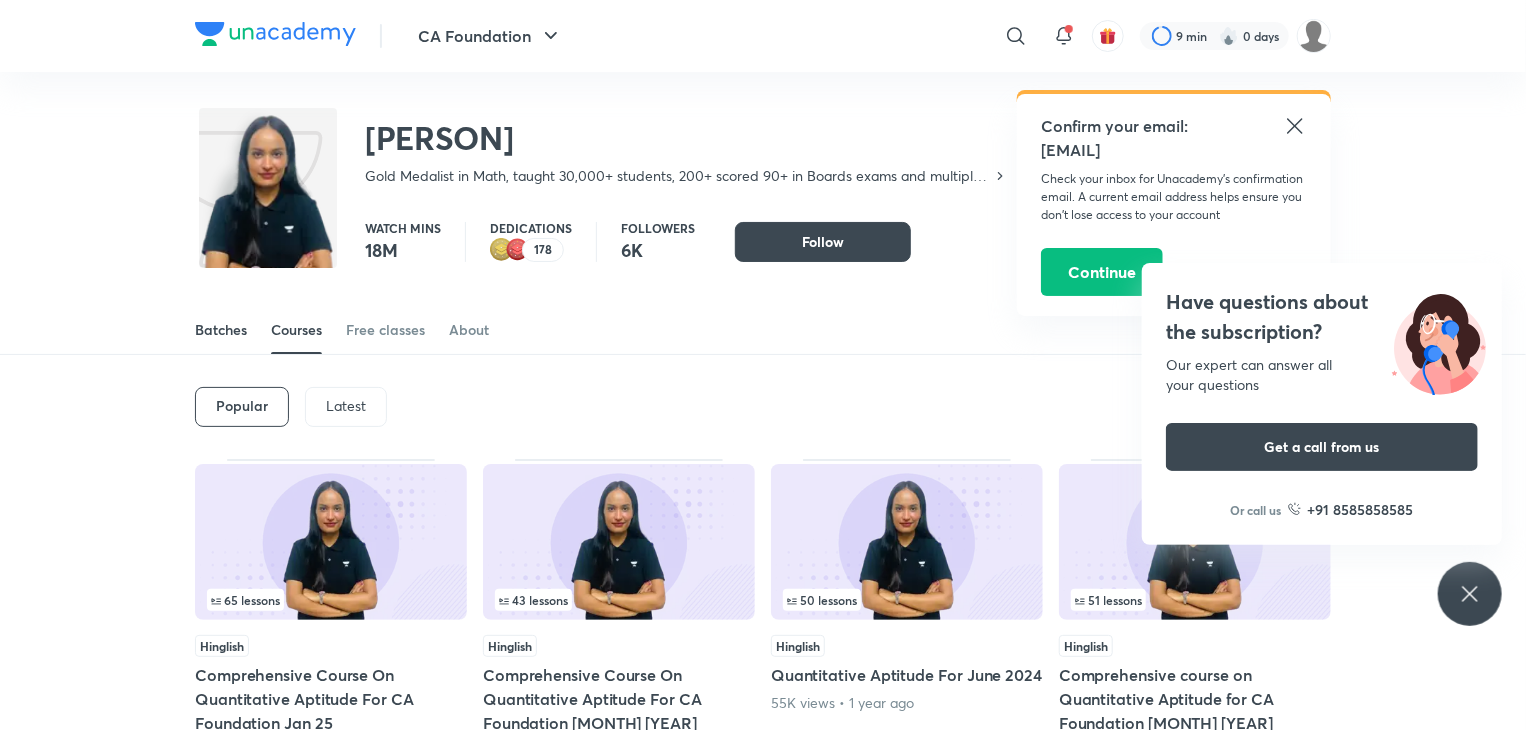 click on "Batches" at bounding box center (221, 330) 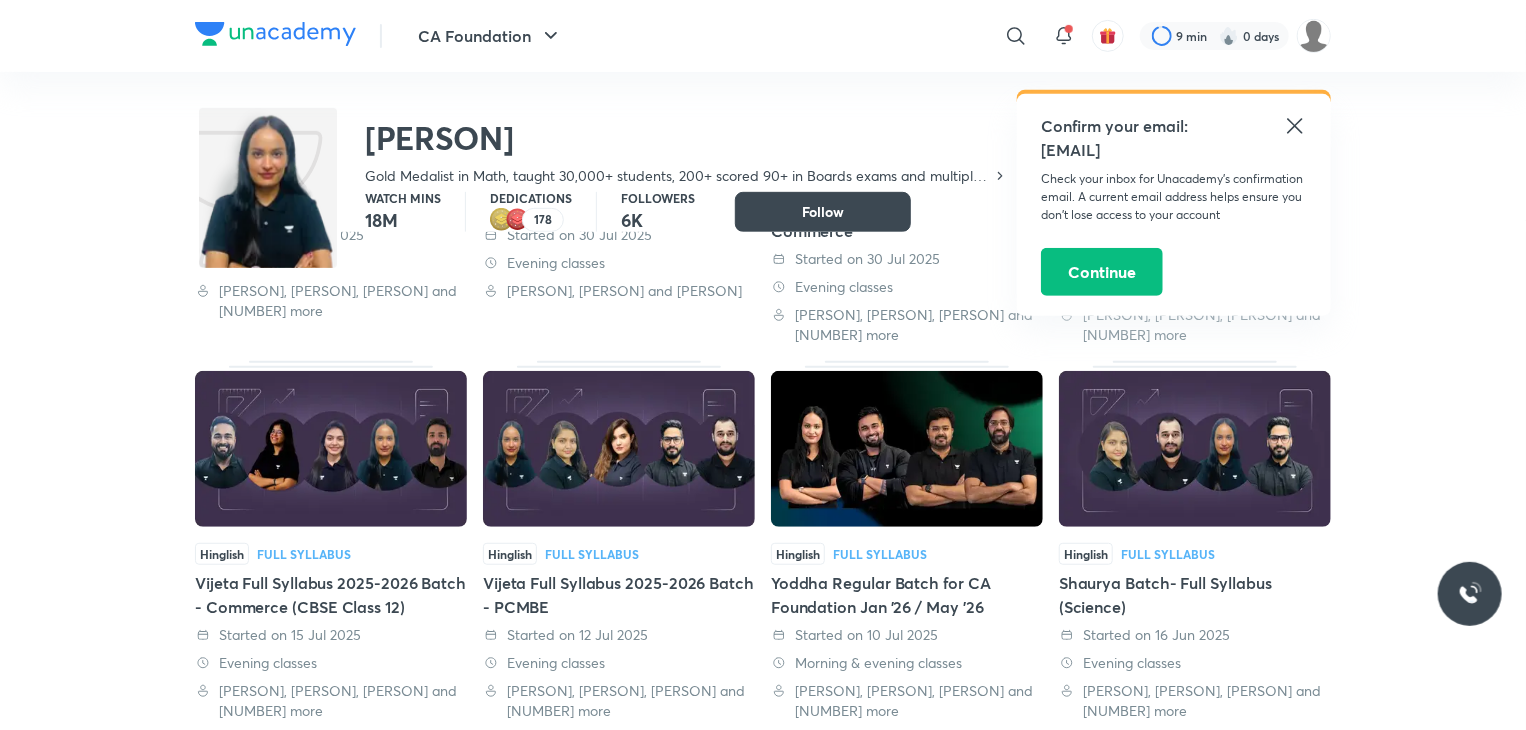 scroll, scrollTop: 0, scrollLeft: 0, axis: both 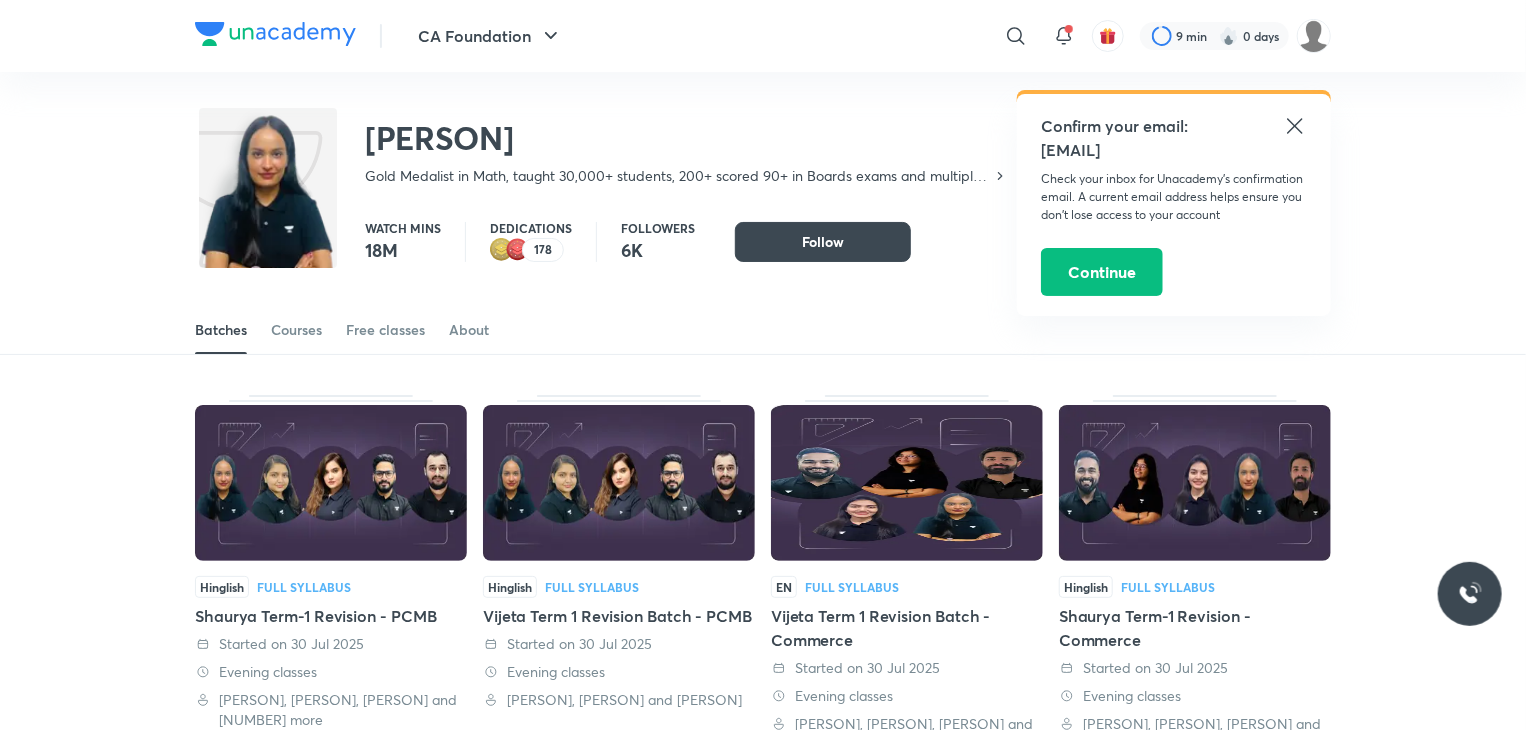 click on "Batches Courses Free classes About" at bounding box center (763, 330) 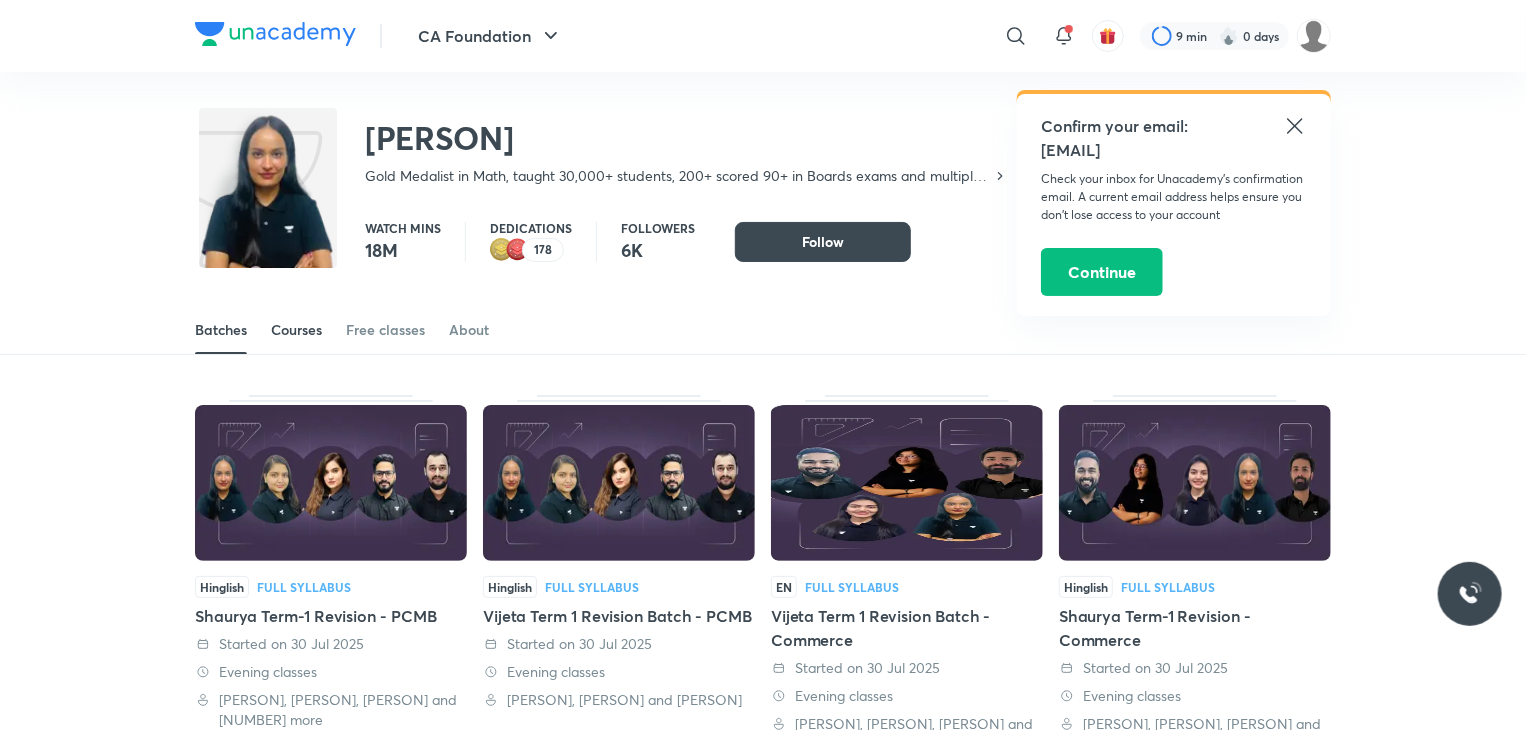 click on "Courses" at bounding box center [296, 330] 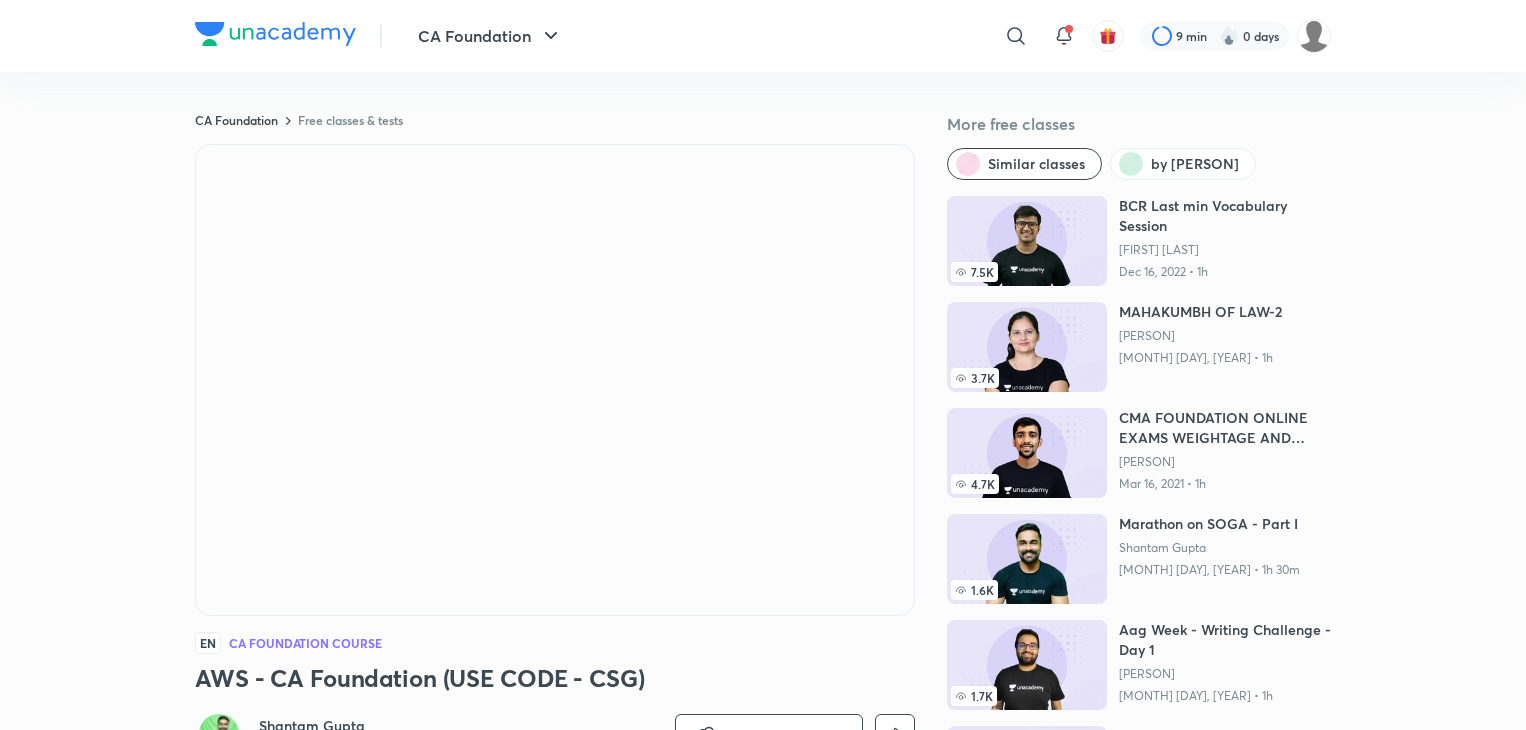 scroll, scrollTop: 0, scrollLeft: 0, axis: both 